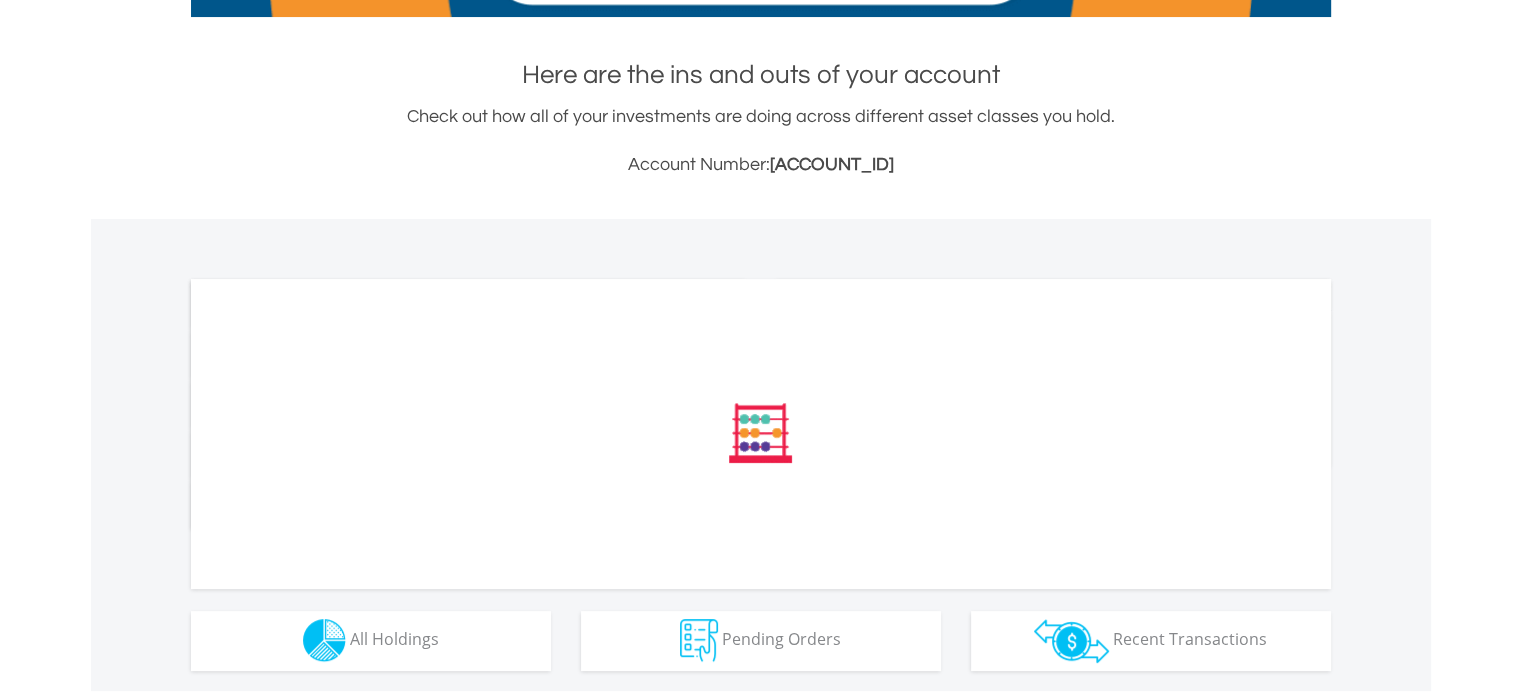 scroll, scrollTop: 700, scrollLeft: 0, axis: vertical 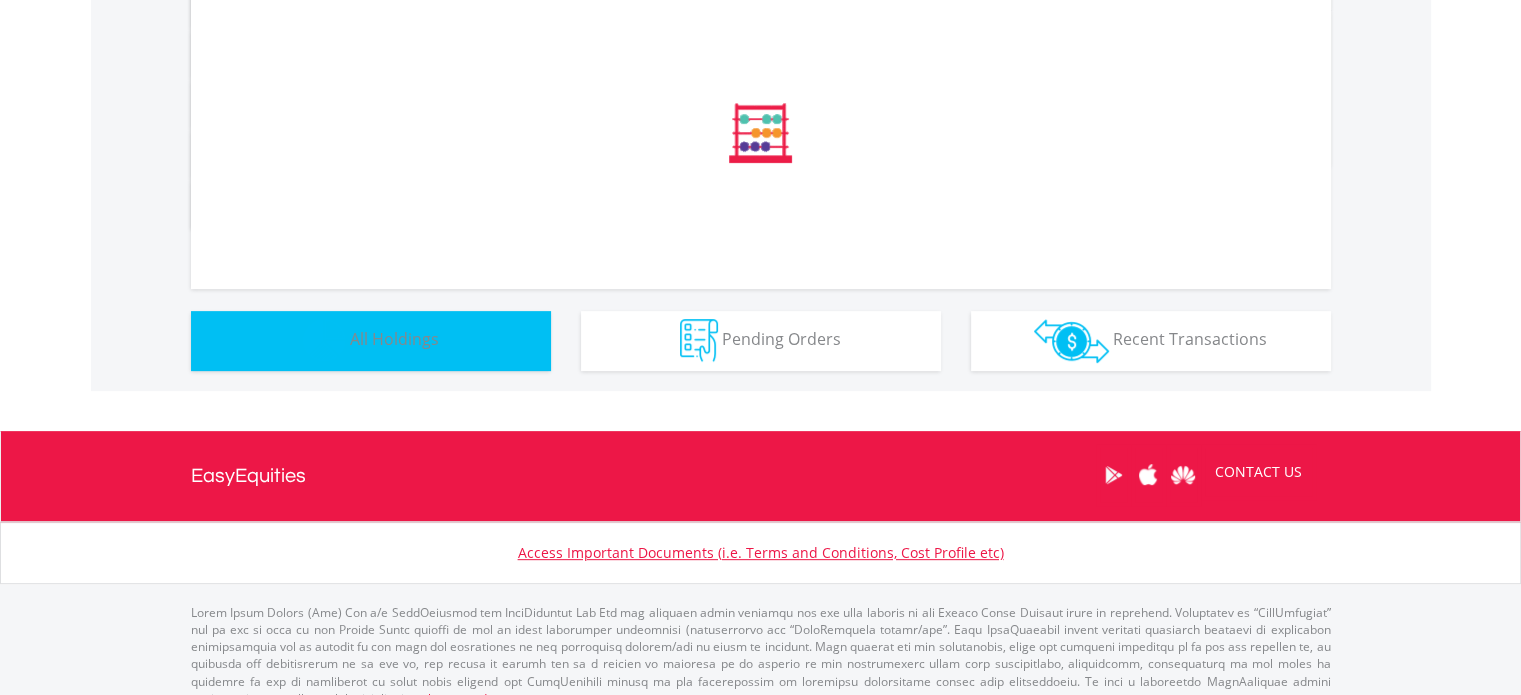 click on "Holdings
All Holdings" at bounding box center [371, 341] 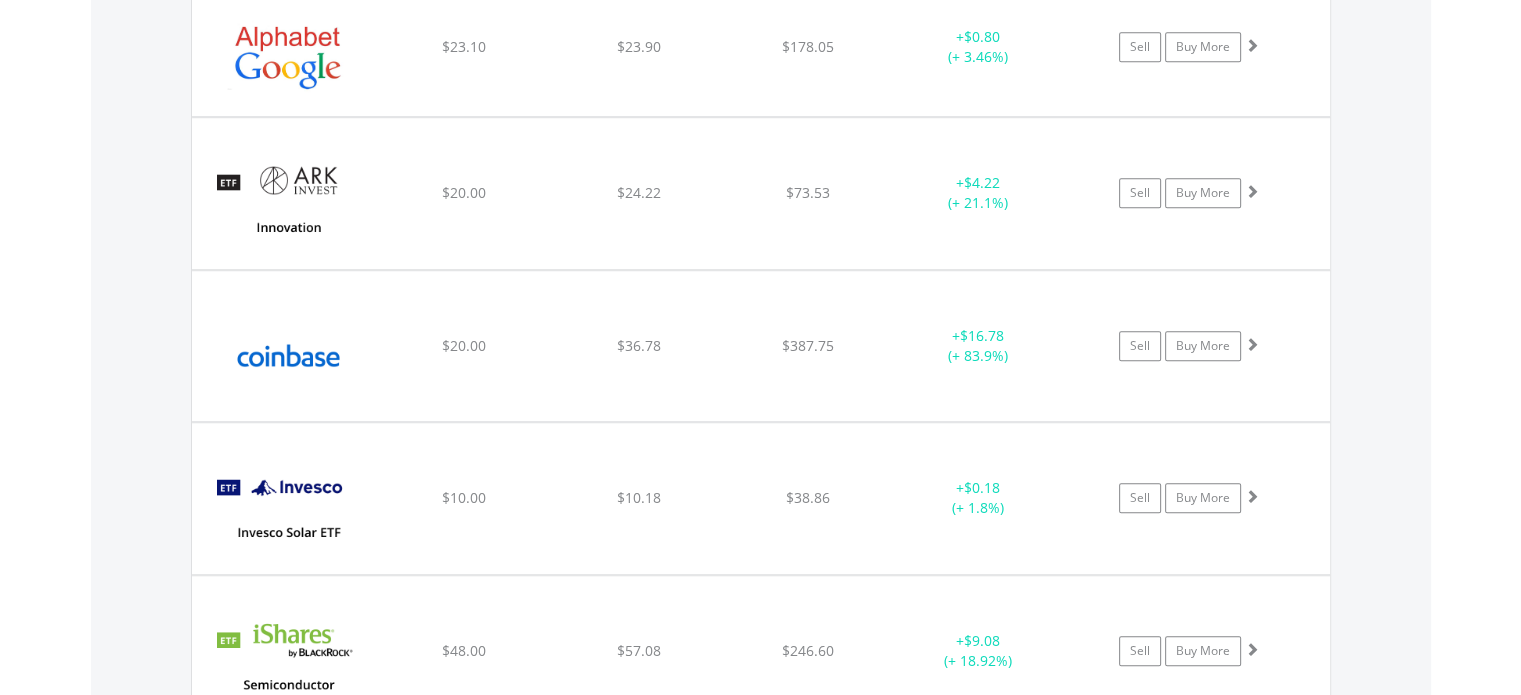 scroll, scrollTop: 1703, scrollLeft: 0, axis: vertical 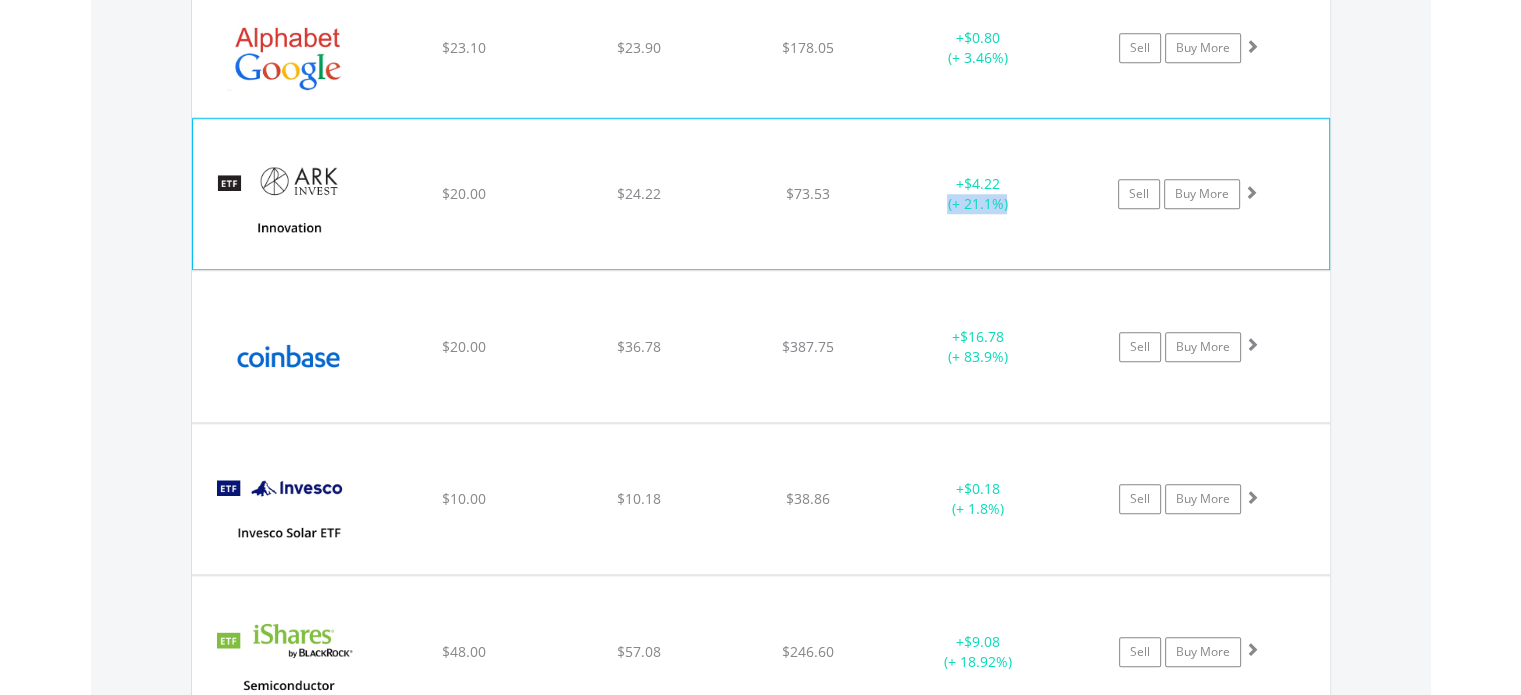 drag, startPoint x: 942, startPoint y: 206, endPoint x: 1008, endPoint y: 199, distance: 66.37017 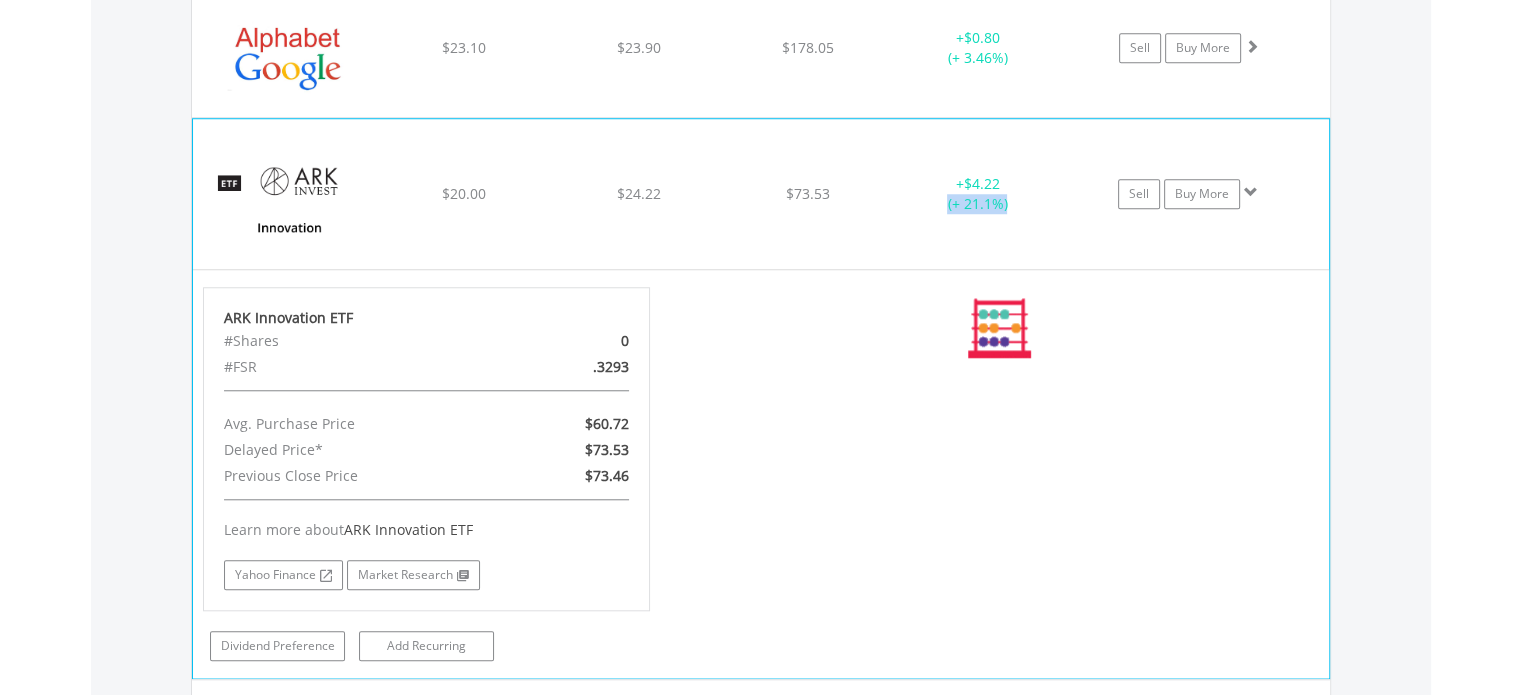 copy on "(+ 21.1%)" 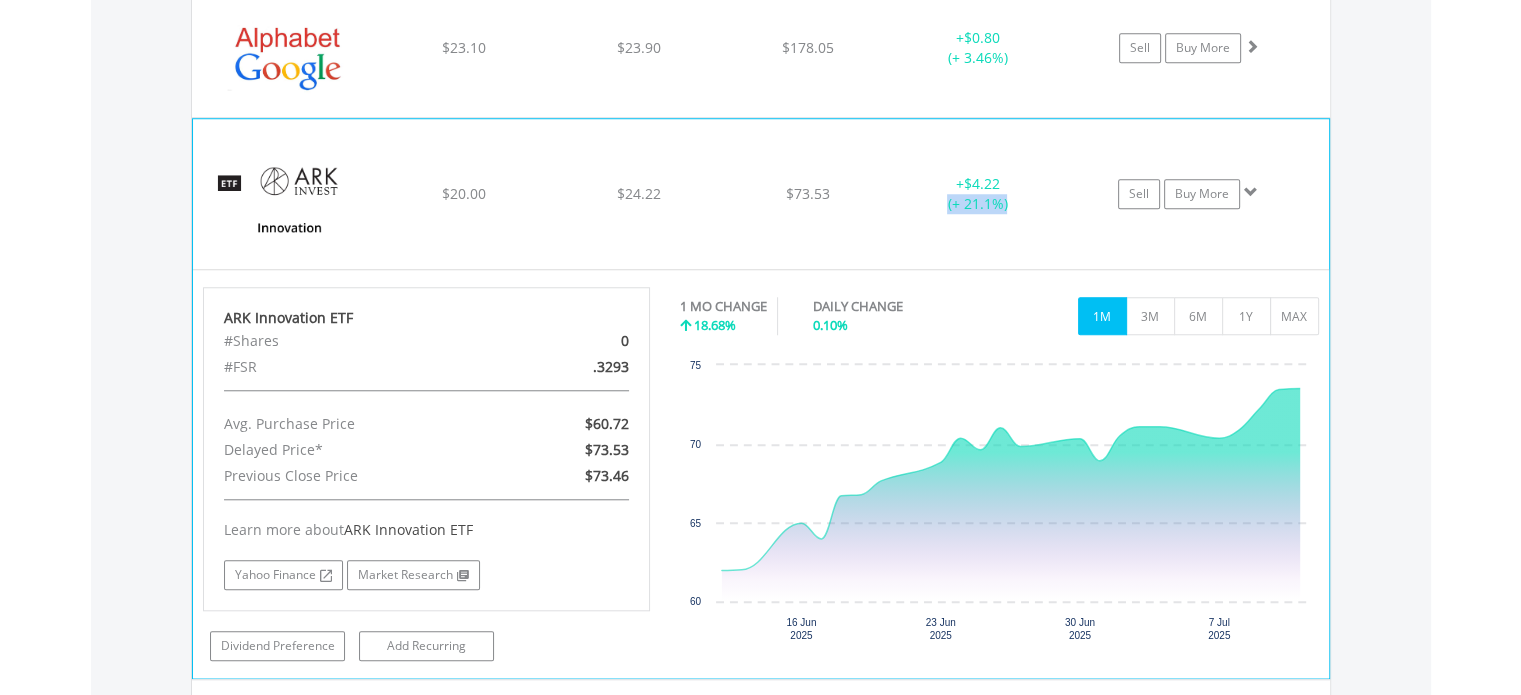 click on "ARK Innovation ETF
$20.00
$24.22
$73.53
+  $4.22 (+ 21.1%)
Sell
Buy More" at bounding box center (761, -92) 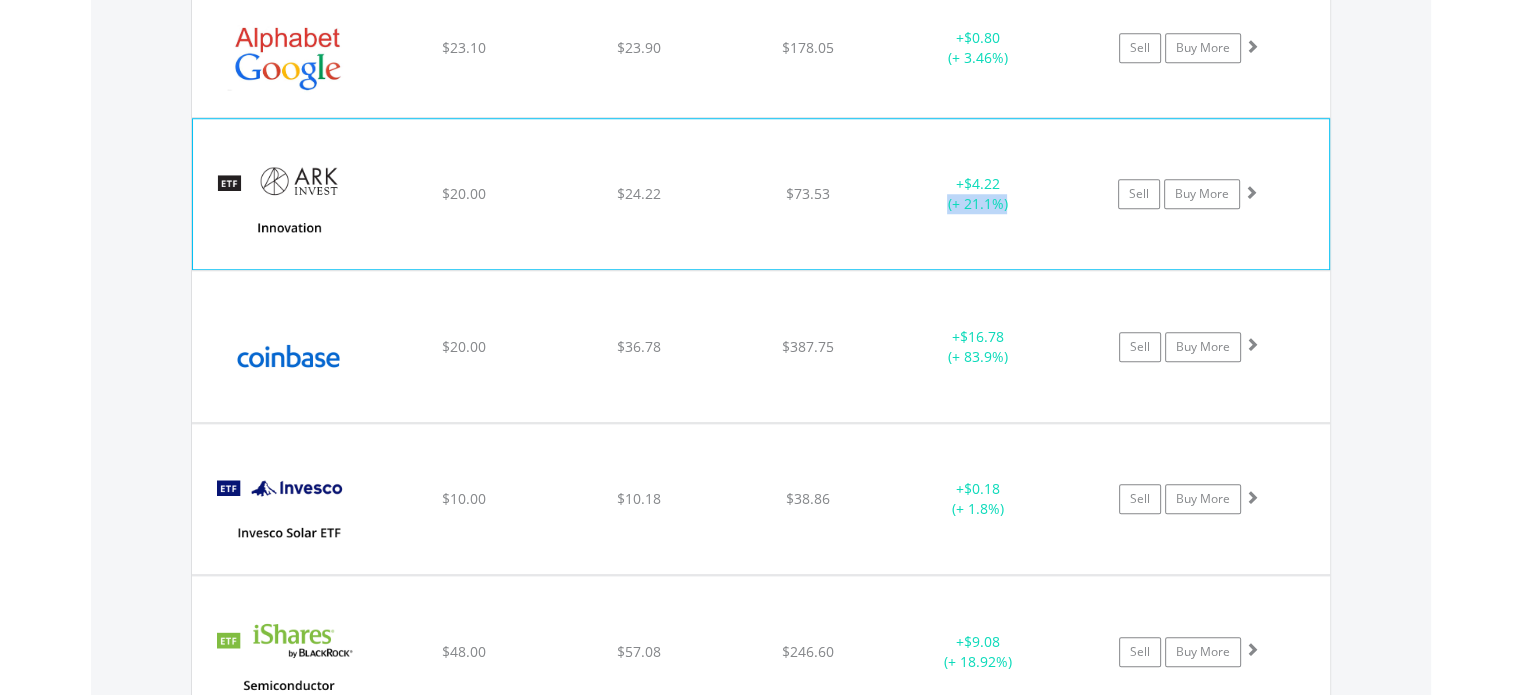 drag, startPoint x: 946, startPoint y: 202, endPoint x: 1020, endPoint y: 200, distance: 74.02702 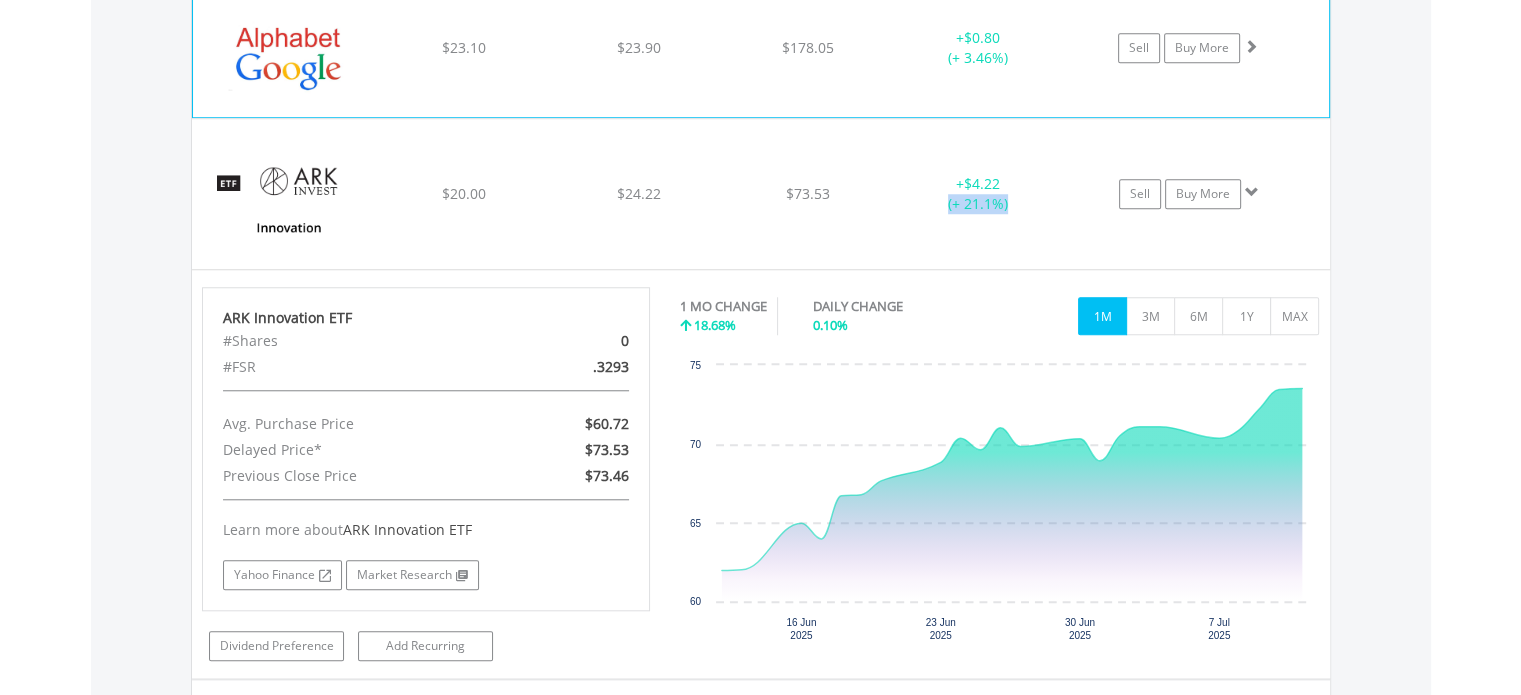 copy on "(+ 21.1%)" 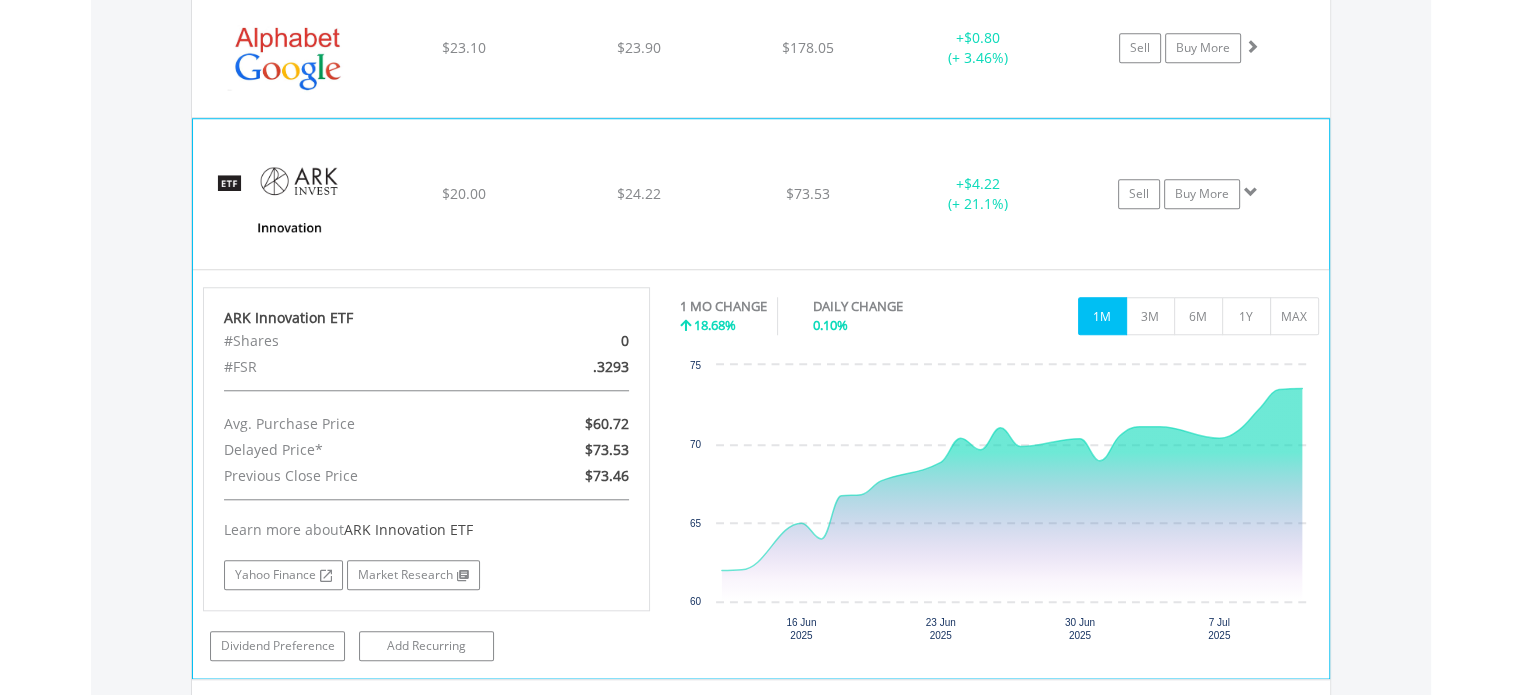 click on "ARK Innovation ETF
$20.00
$24.22
$73.53
+  $4.22 (+ 21.1%)
Sell
Buy More" at bounding box center [761, -92] 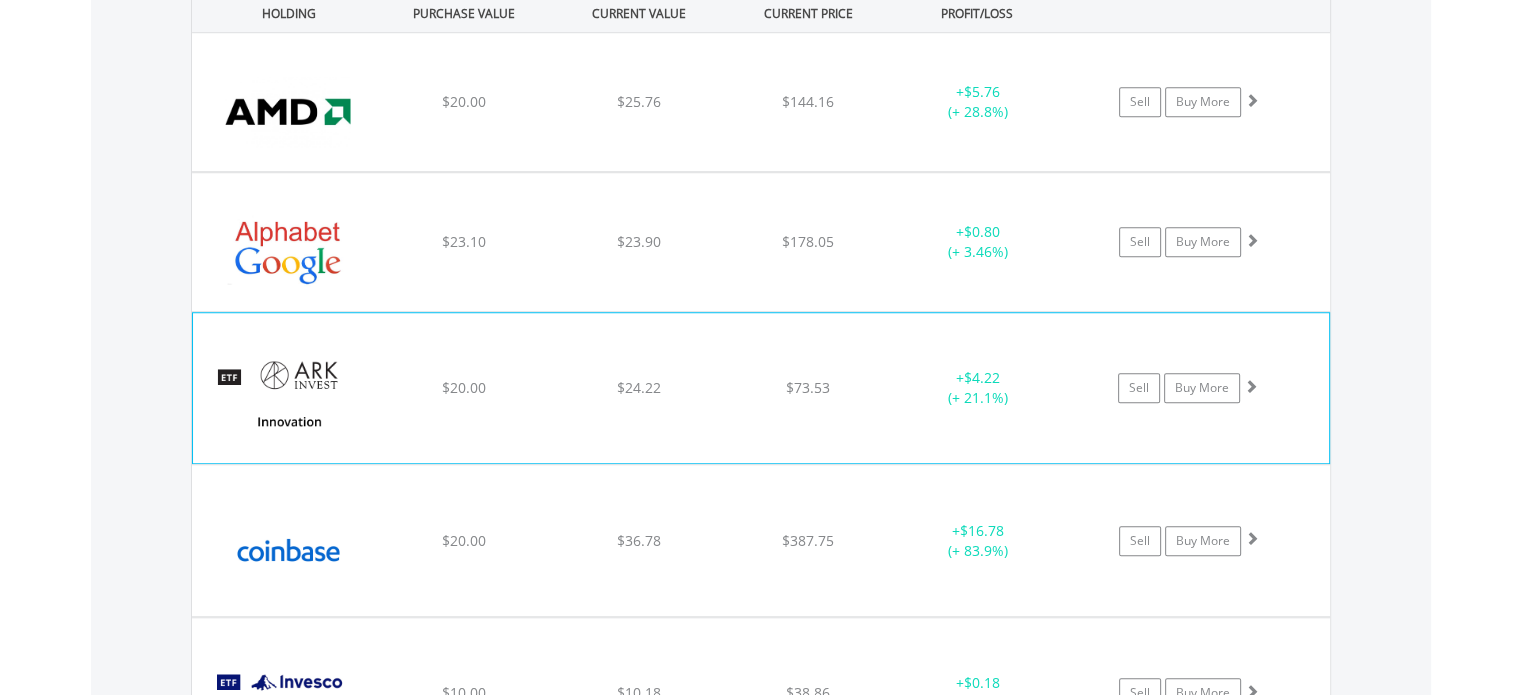scroll, scrollTop: 1503, scrollLeft: 0, axis: vertical 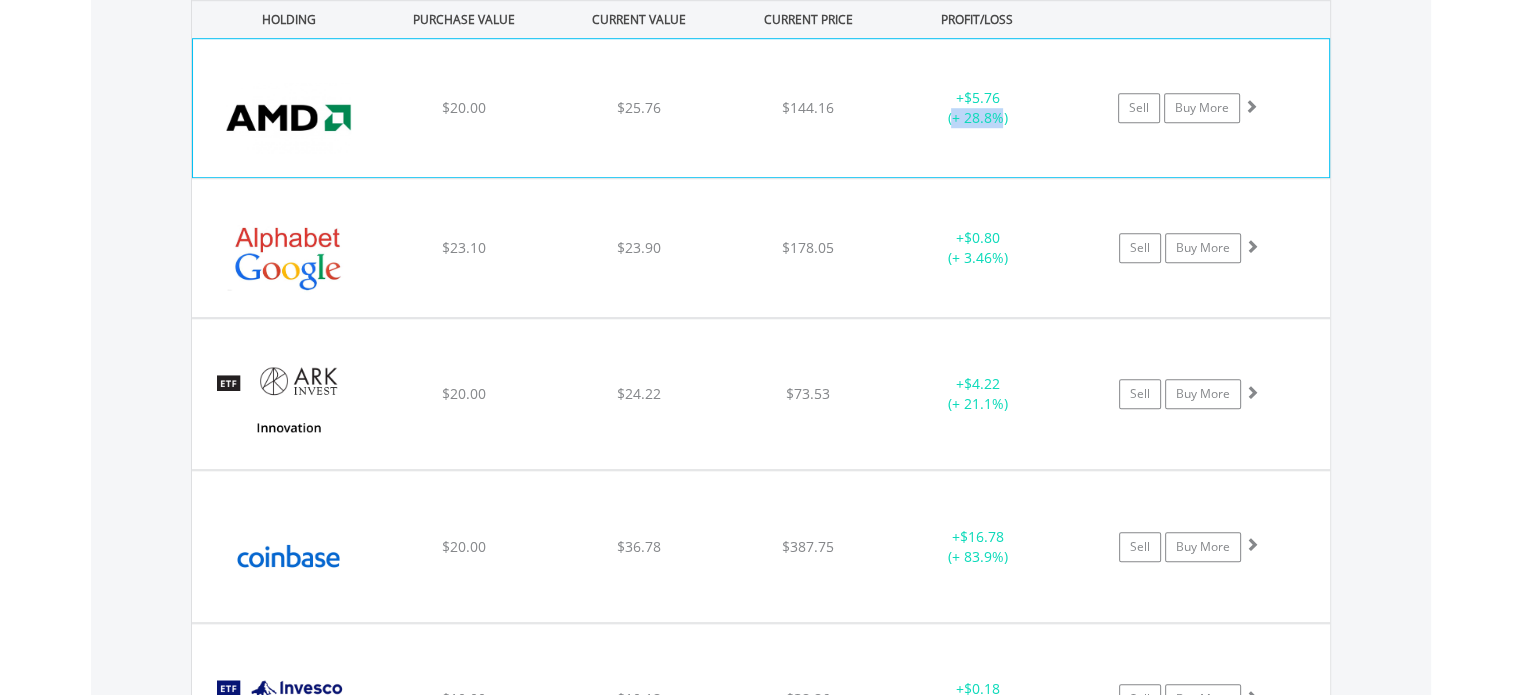 drag, startPoint x: 951, startPoint y: 118, endPoint x: 1002, endPoint y: 117, distance: 51.009804 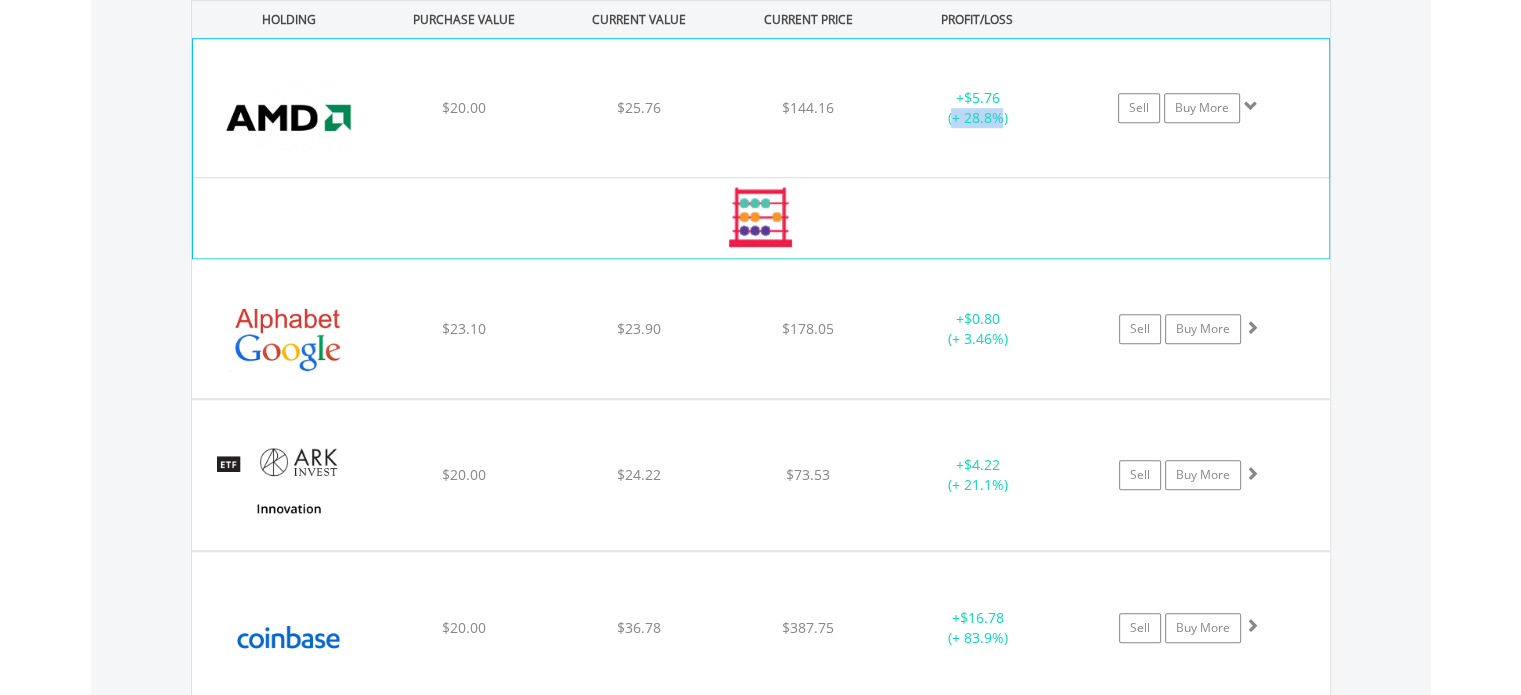 copy on "+ 28.8%" 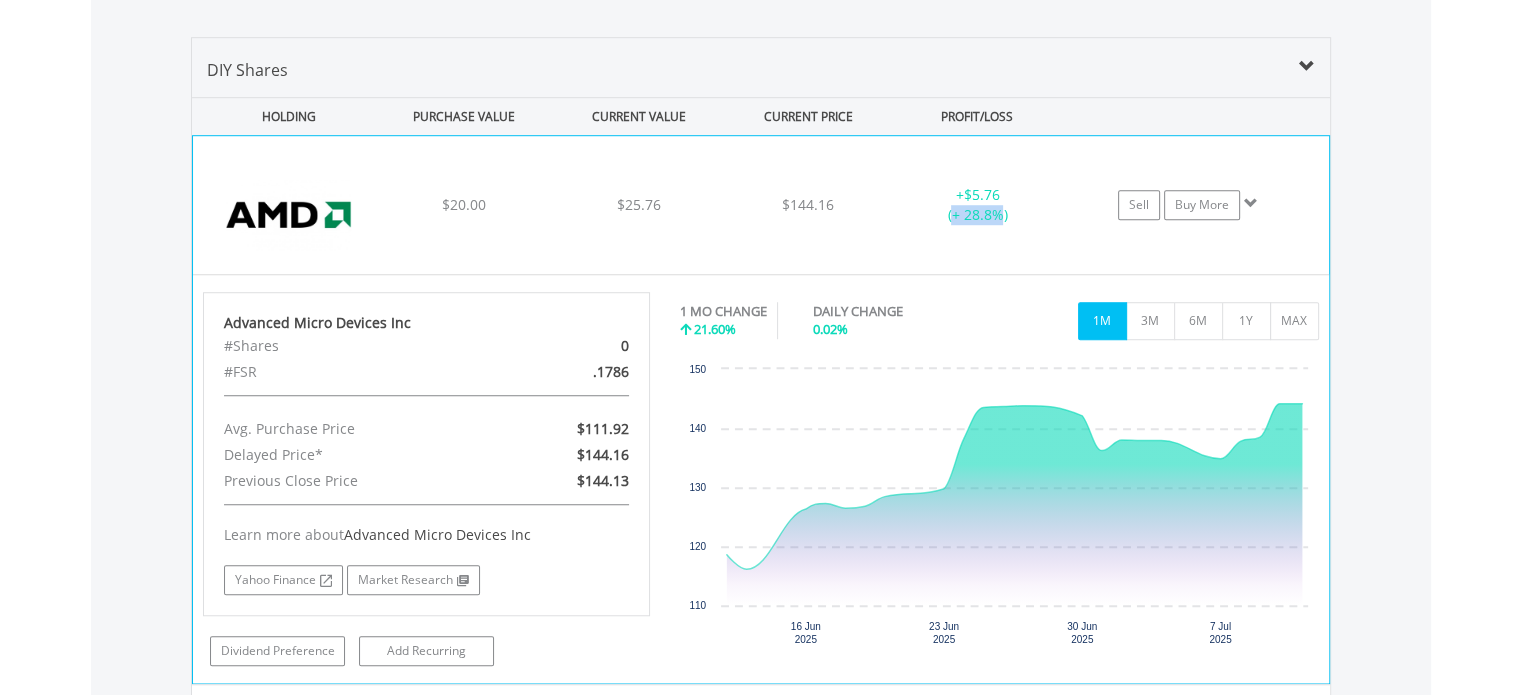 scroll, scrollTop: 1403, scrollLeft: 0, axis: vertical 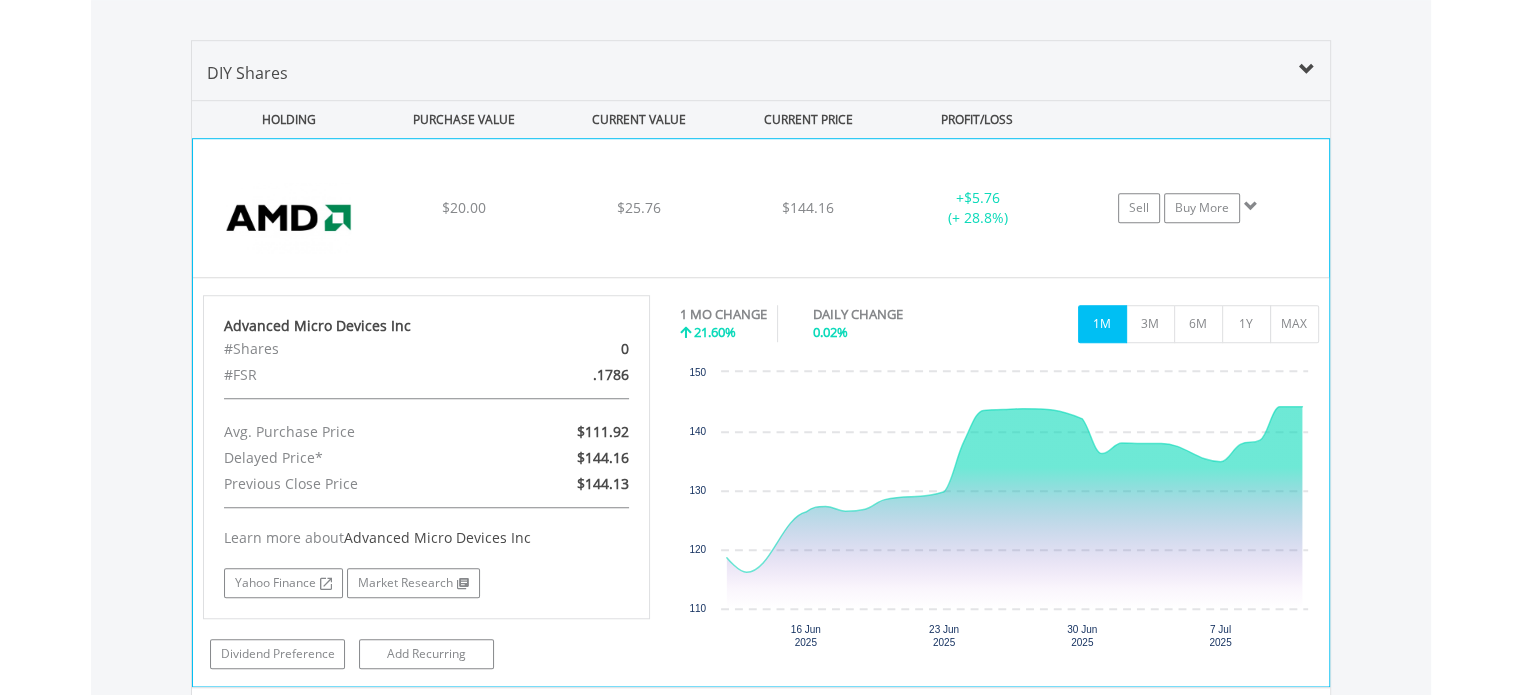 click on "Advanced Micro Devices Inc
$20.00
$25.76
$144.16
+  $5.76 (+ 28.8%)
Sell
Buy More" at bounding box center (761, 208) 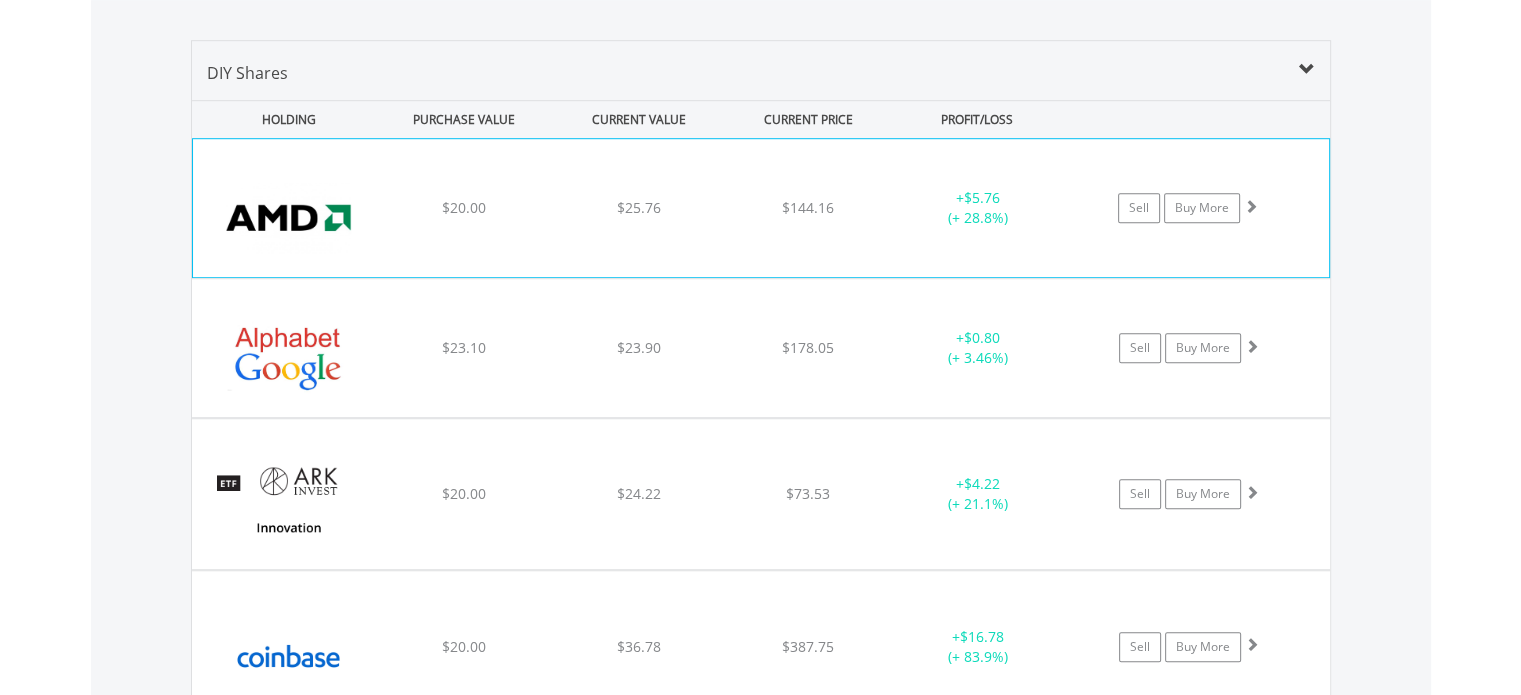 click at bounding box center (1251, 207) 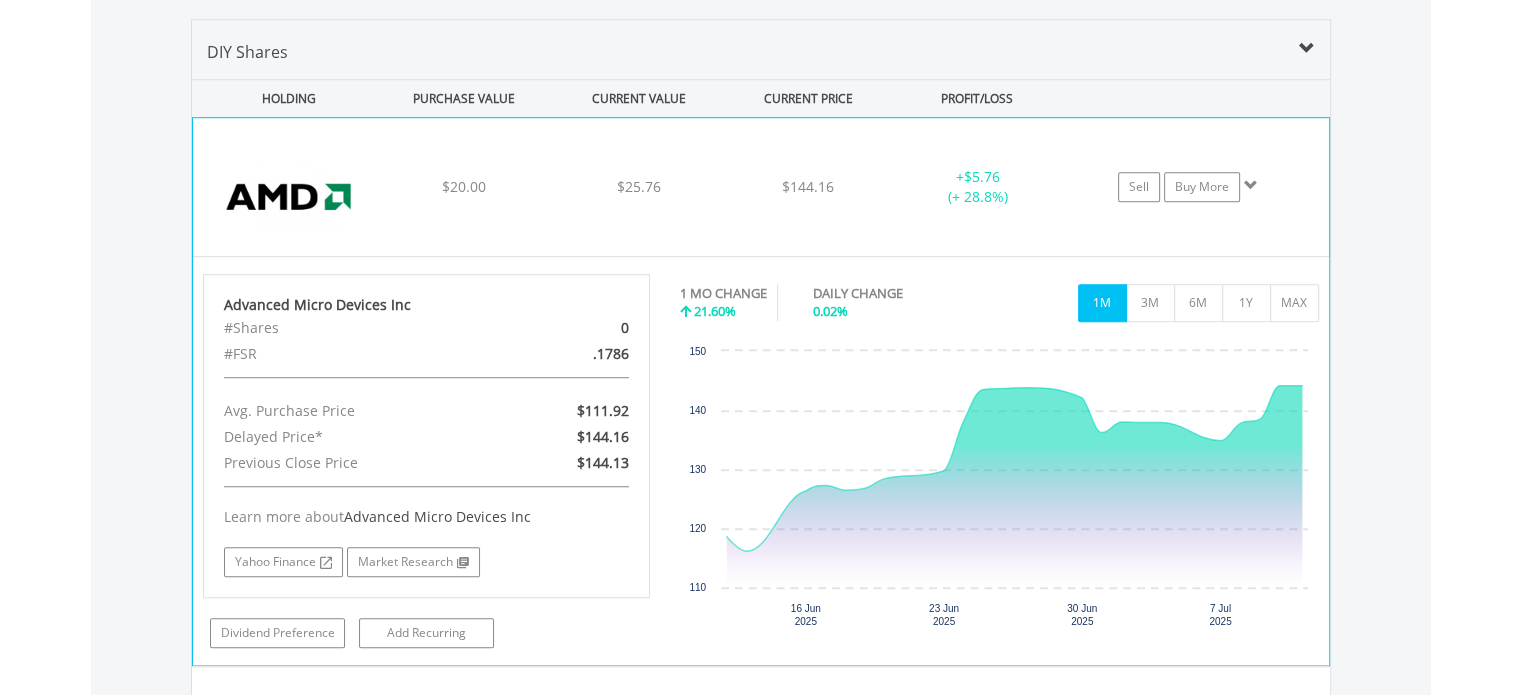 scroll, scrollTop: 1403, scrollLeft: 0, axis: vertical 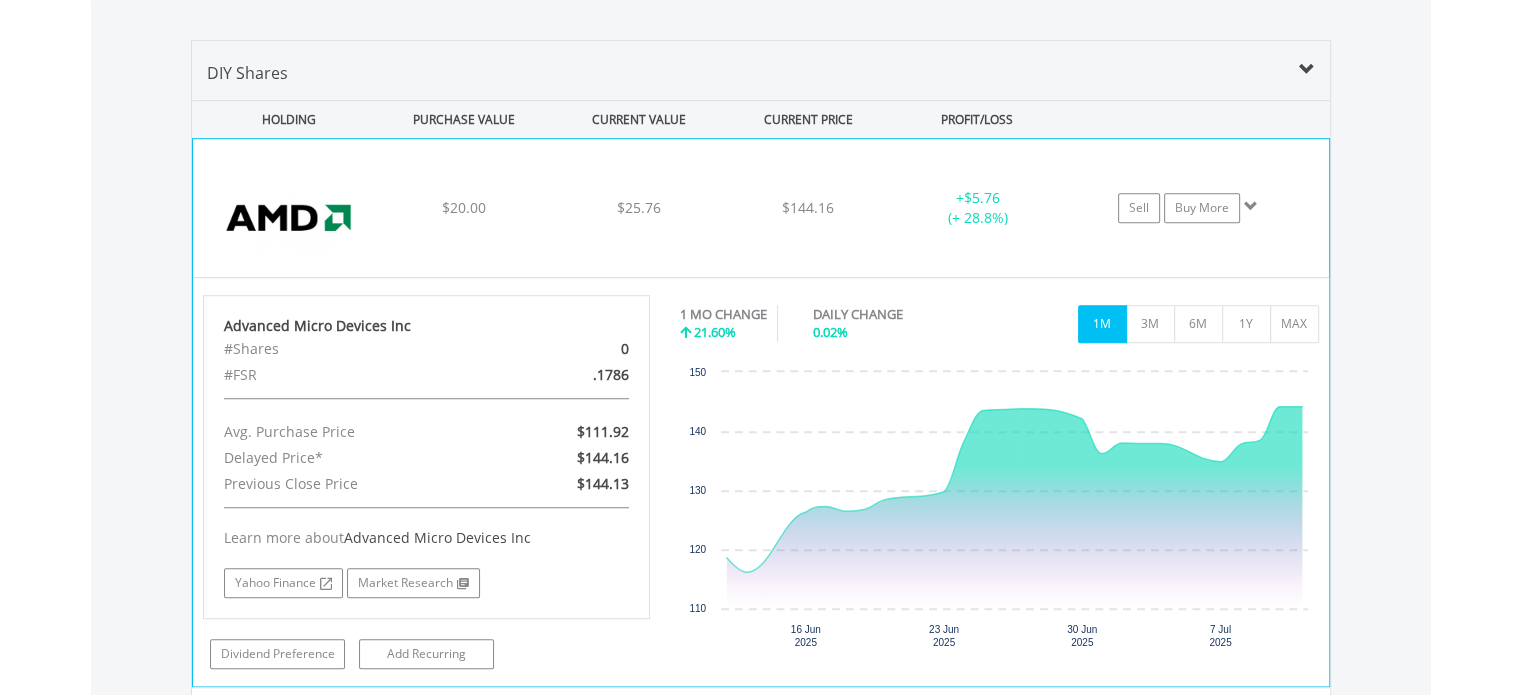 click on "$20.00" at bounding box center [464, 207] 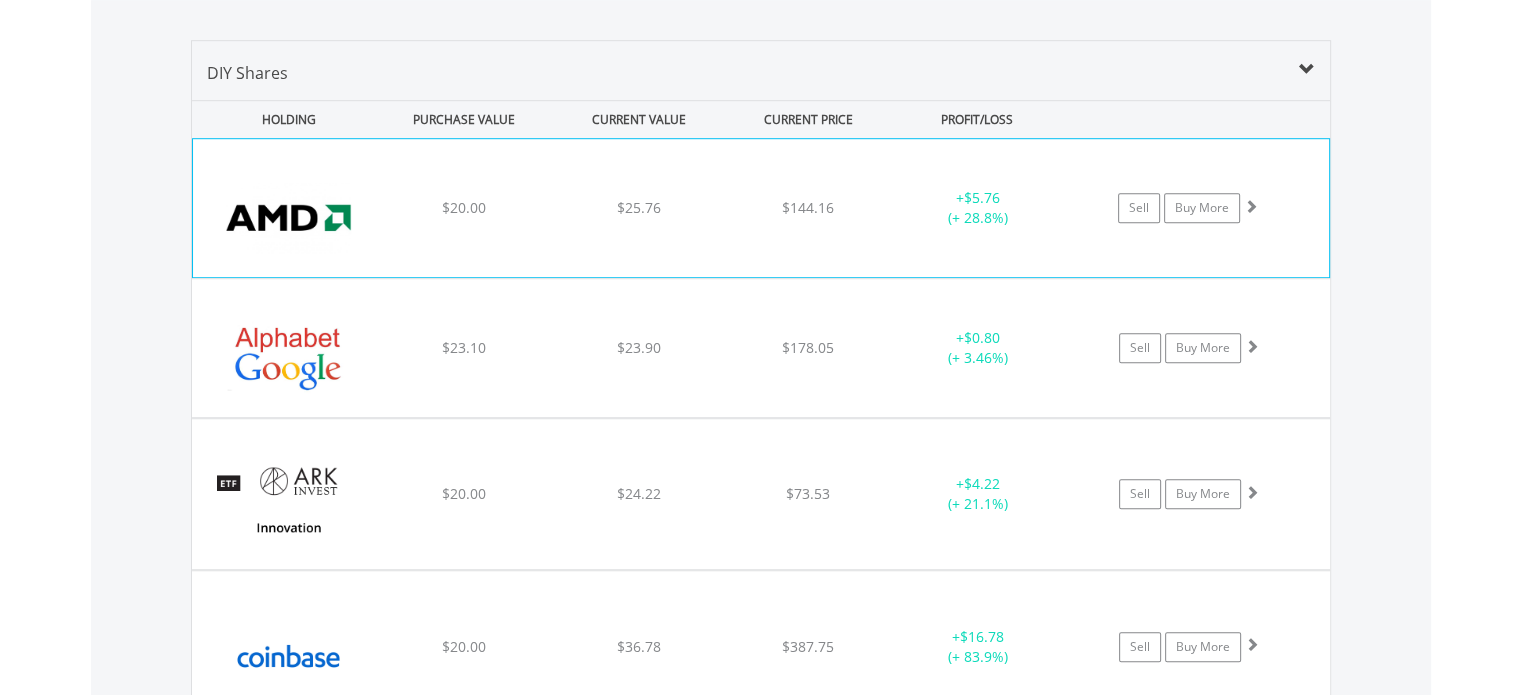 scroll, scrollTop: 1303, scrollLeft: 0, axis: vertical 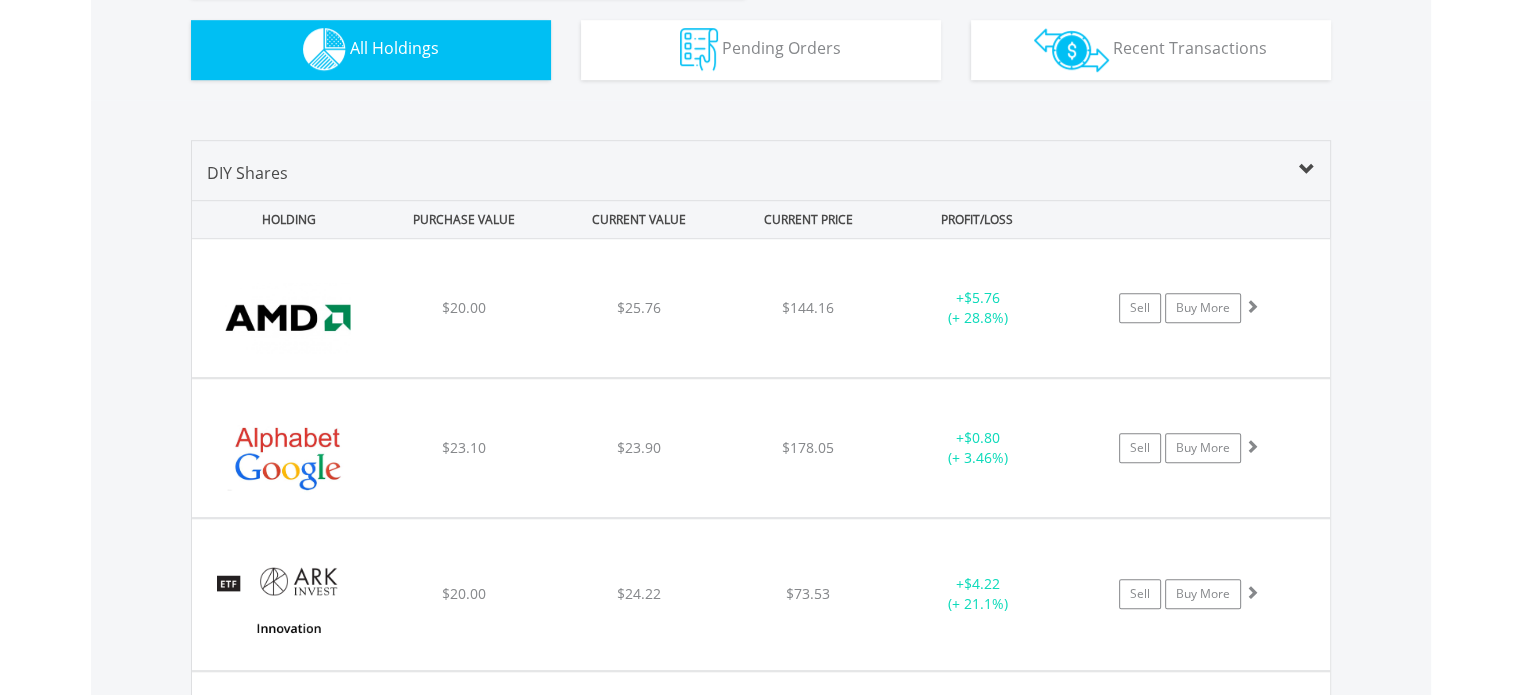 click on "DIY Shares" at bounding box center (761, 180) 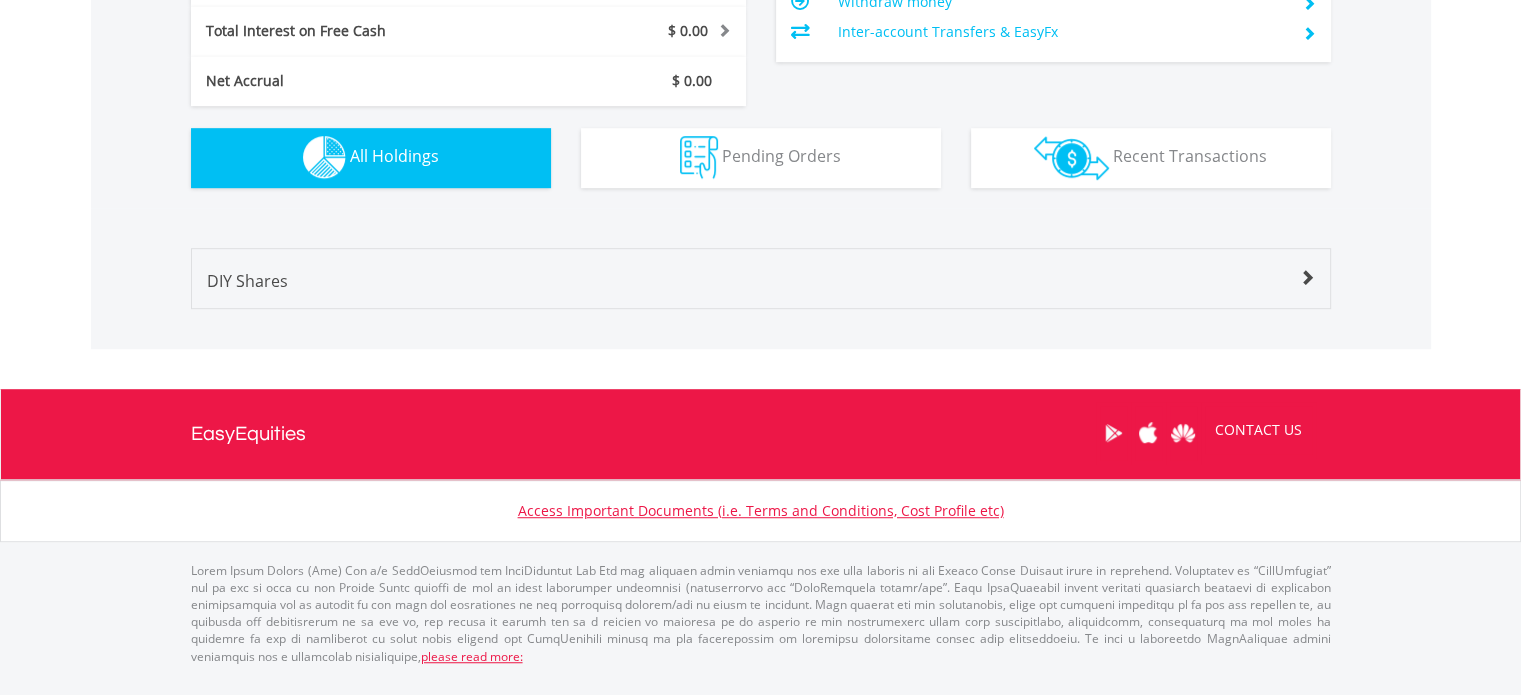 scroll, scrollTop: 1175, scrollLeft: 0, axis: vertical 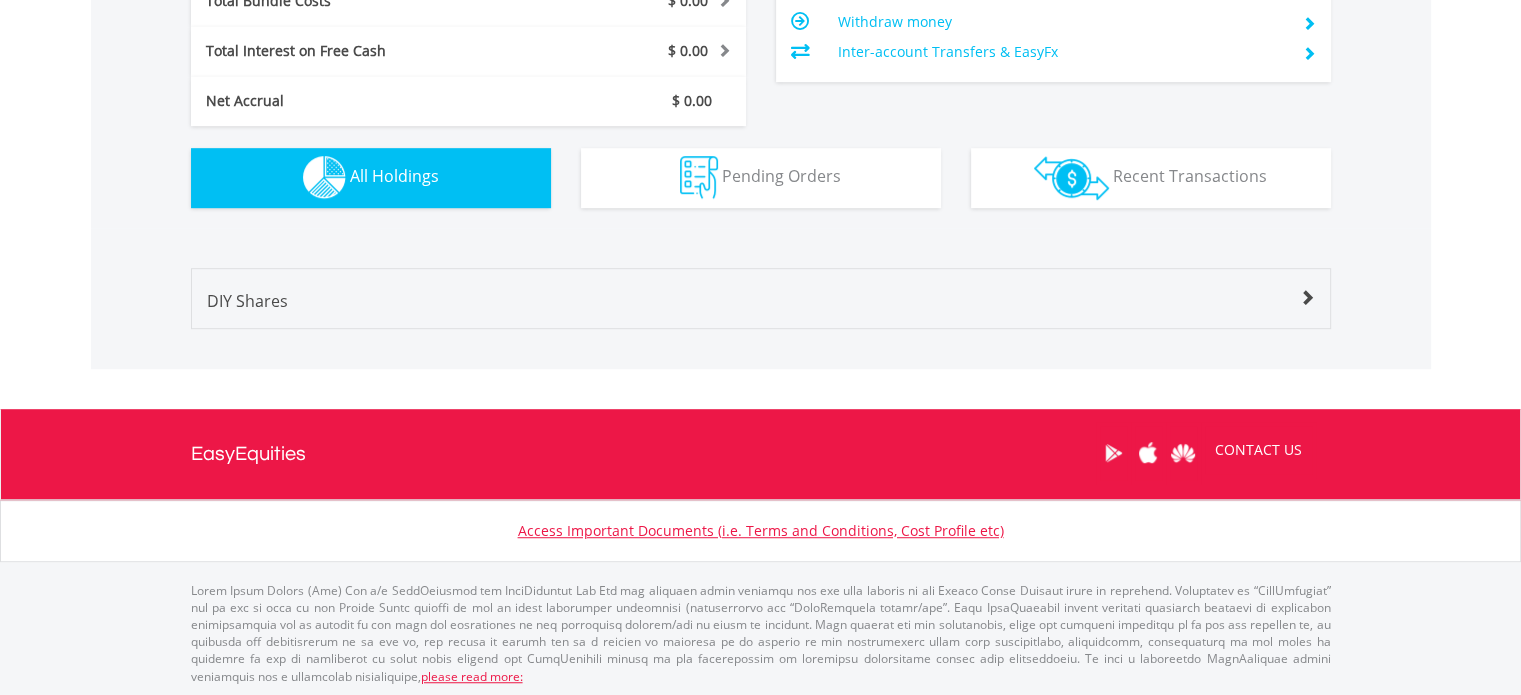click at bounding box center (1307, 298) 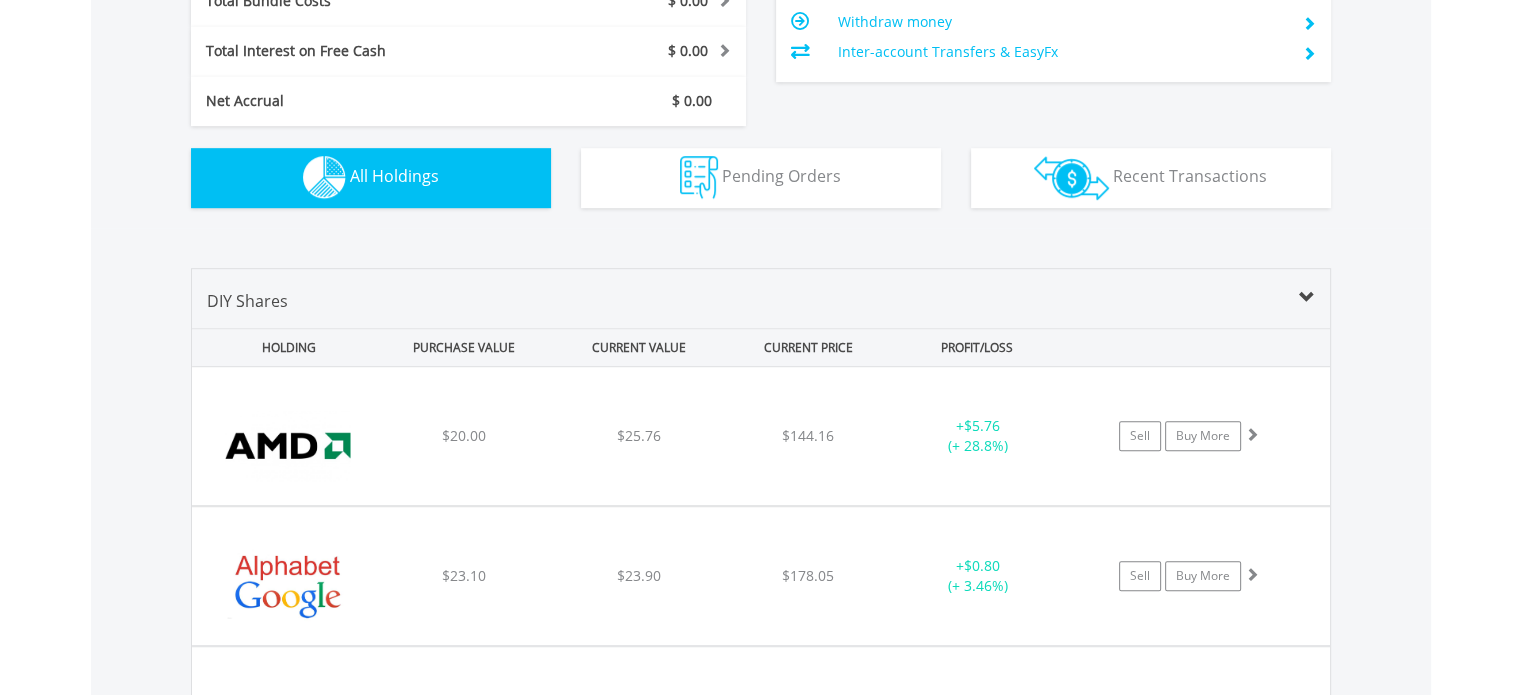 scroll, scrollTop: 1303, scrollLeft: 0, axis: vertical 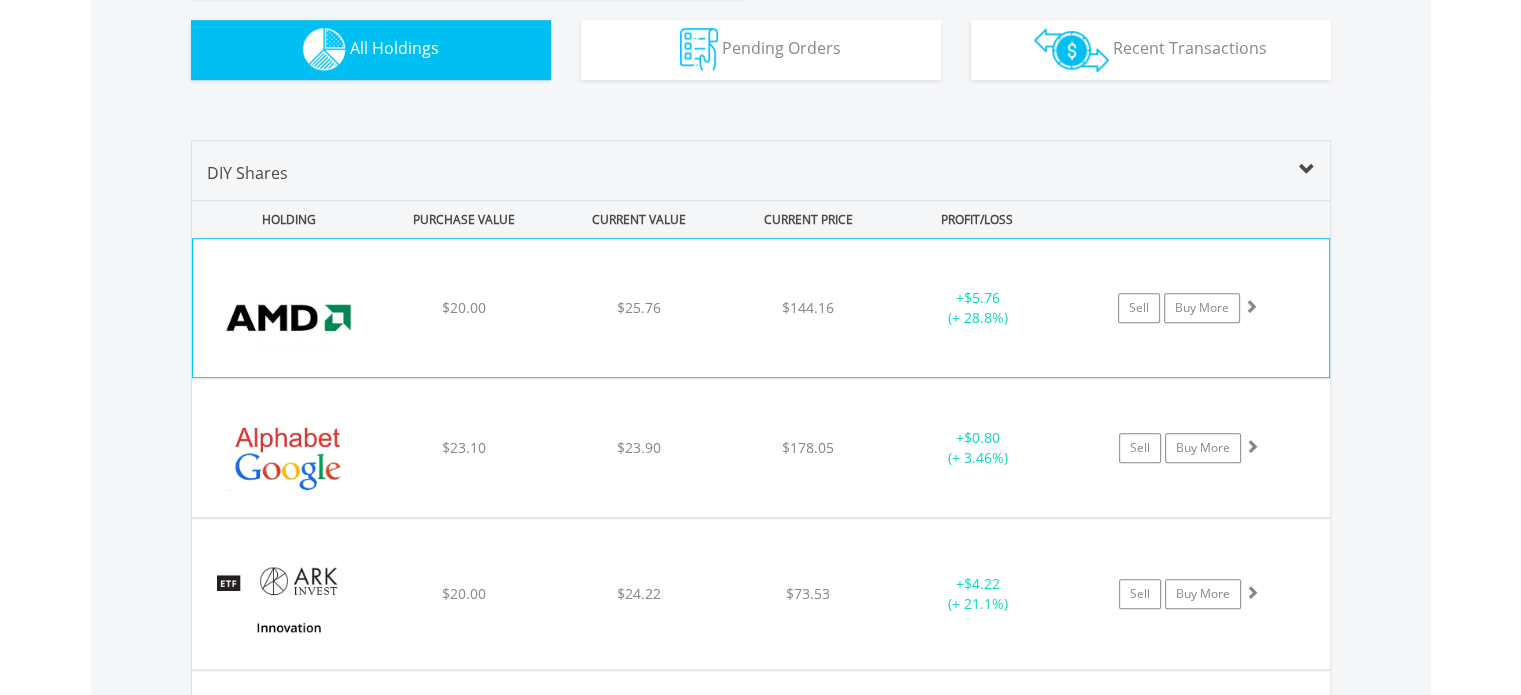 click at bounding box center (289, 318) 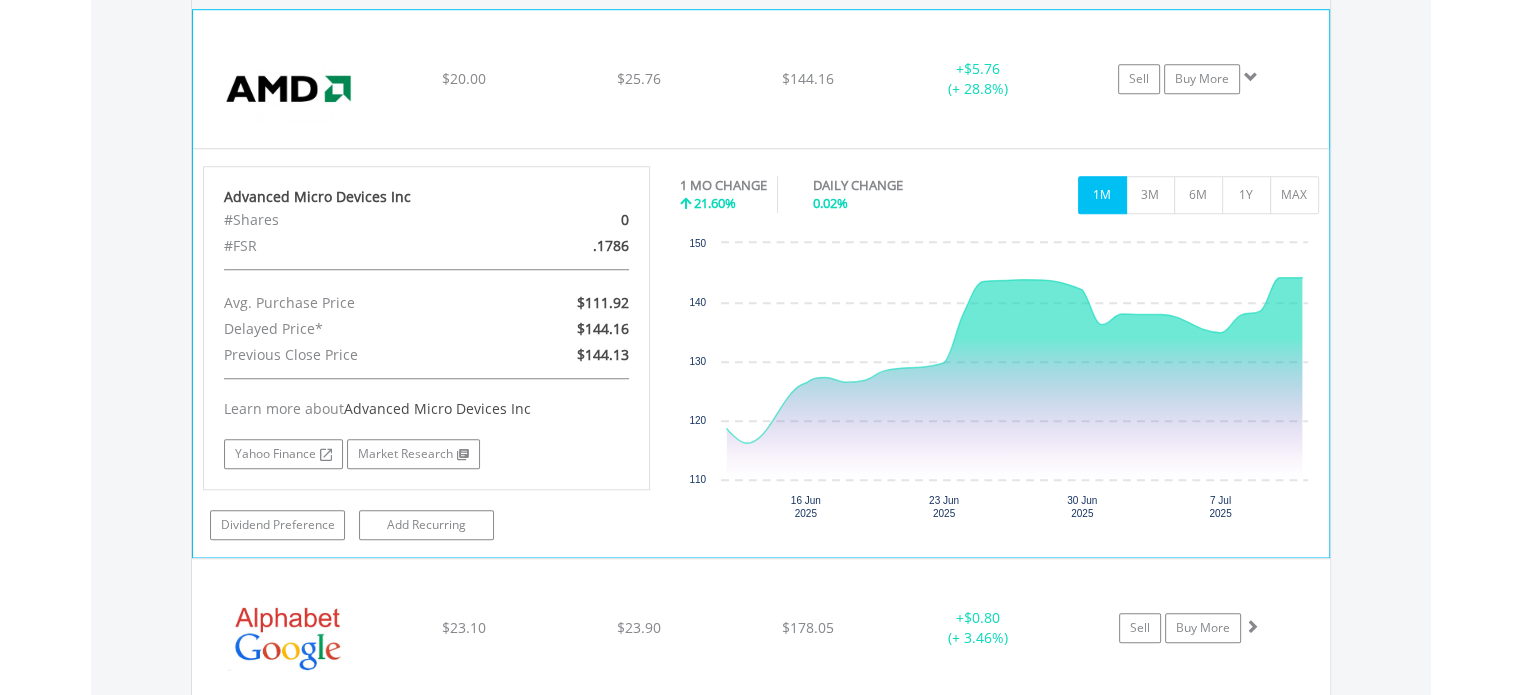 scroll, scrollTop: 1503, scrollLeft: 0, axis: vertical 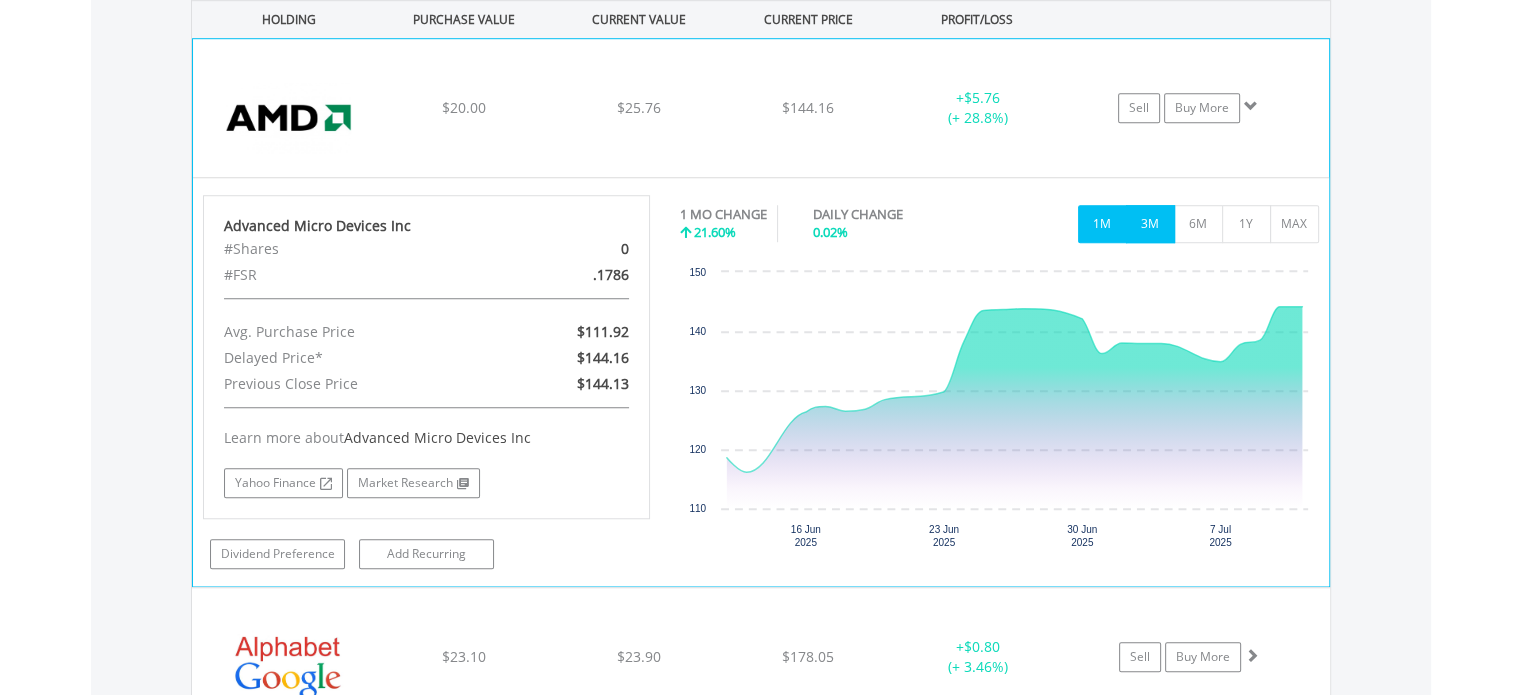 click on "3M" at bounding box center [1150, 224] 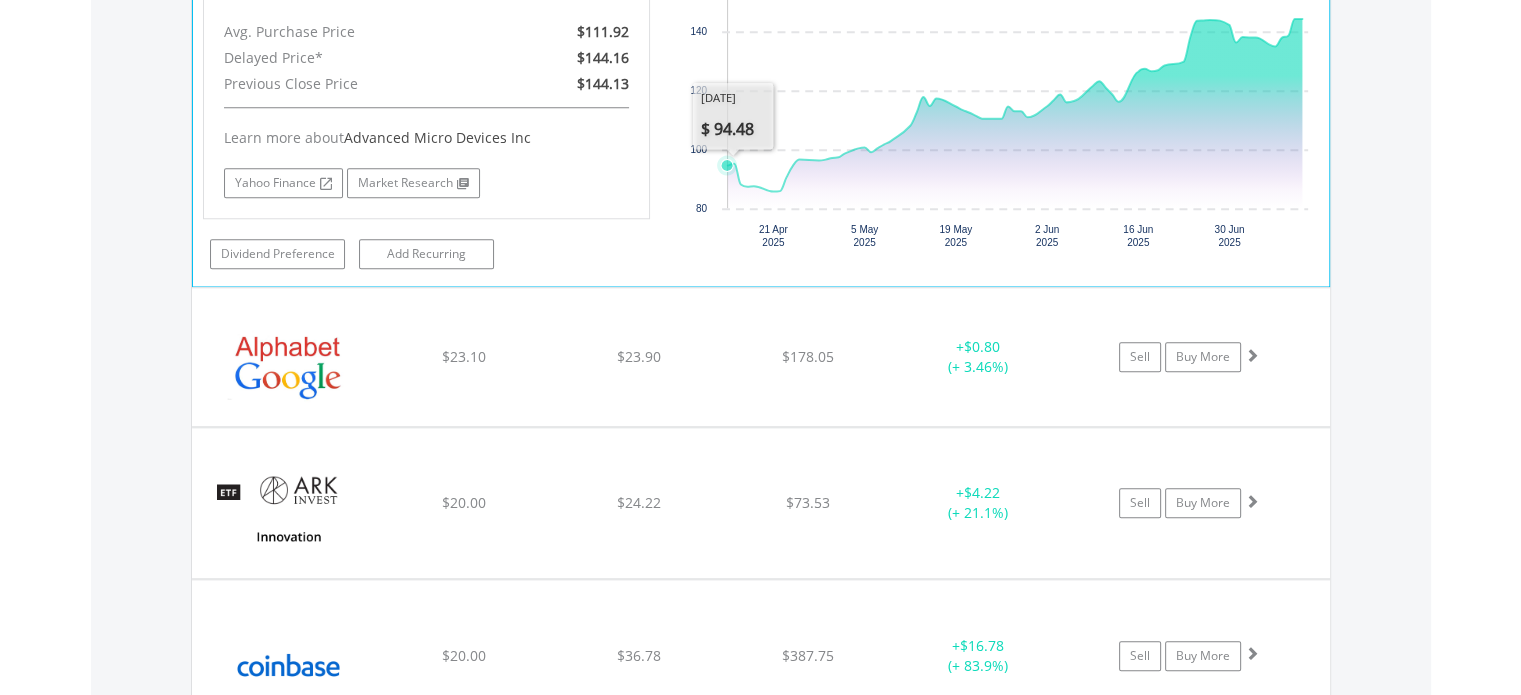 scroll, scrollTop: 1503, scrollLeft: 0, axis: vertical 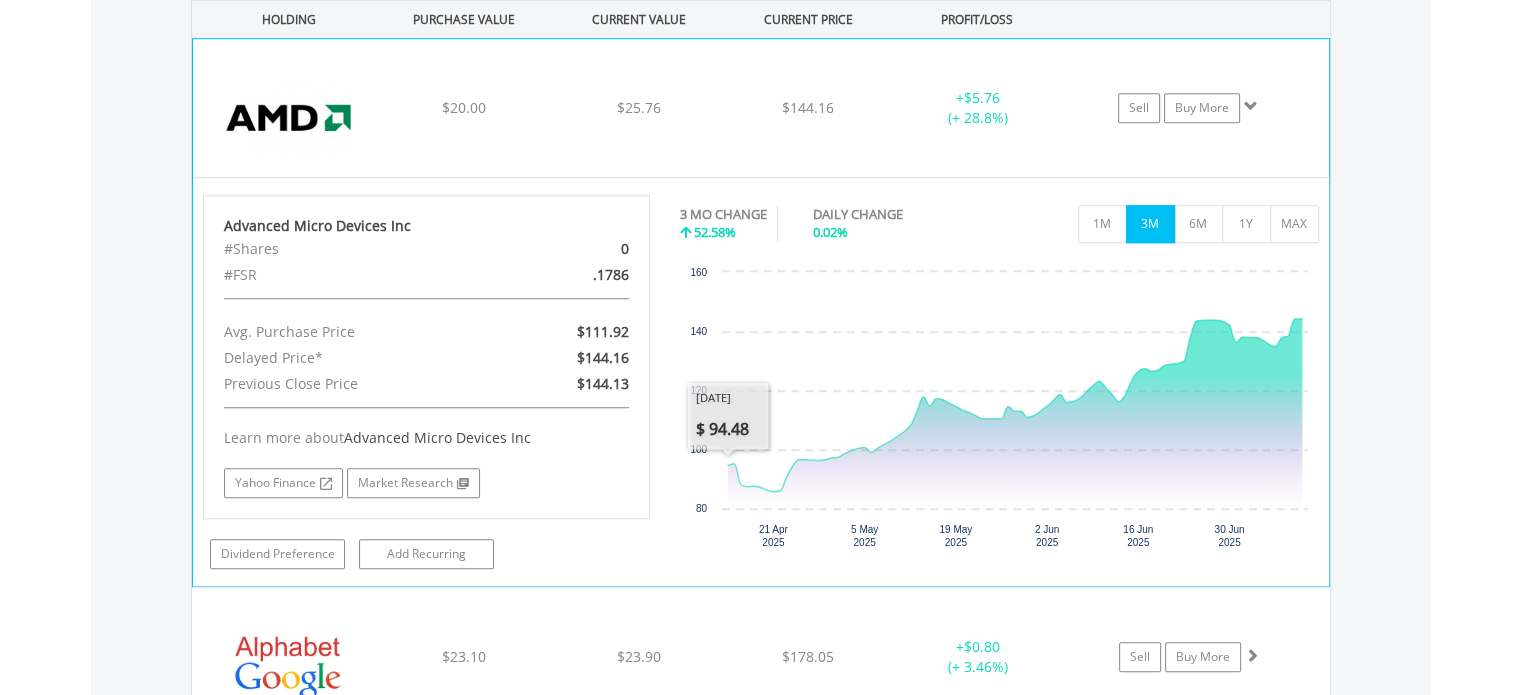 click on "$144.16" at bounding box center [808, 108] 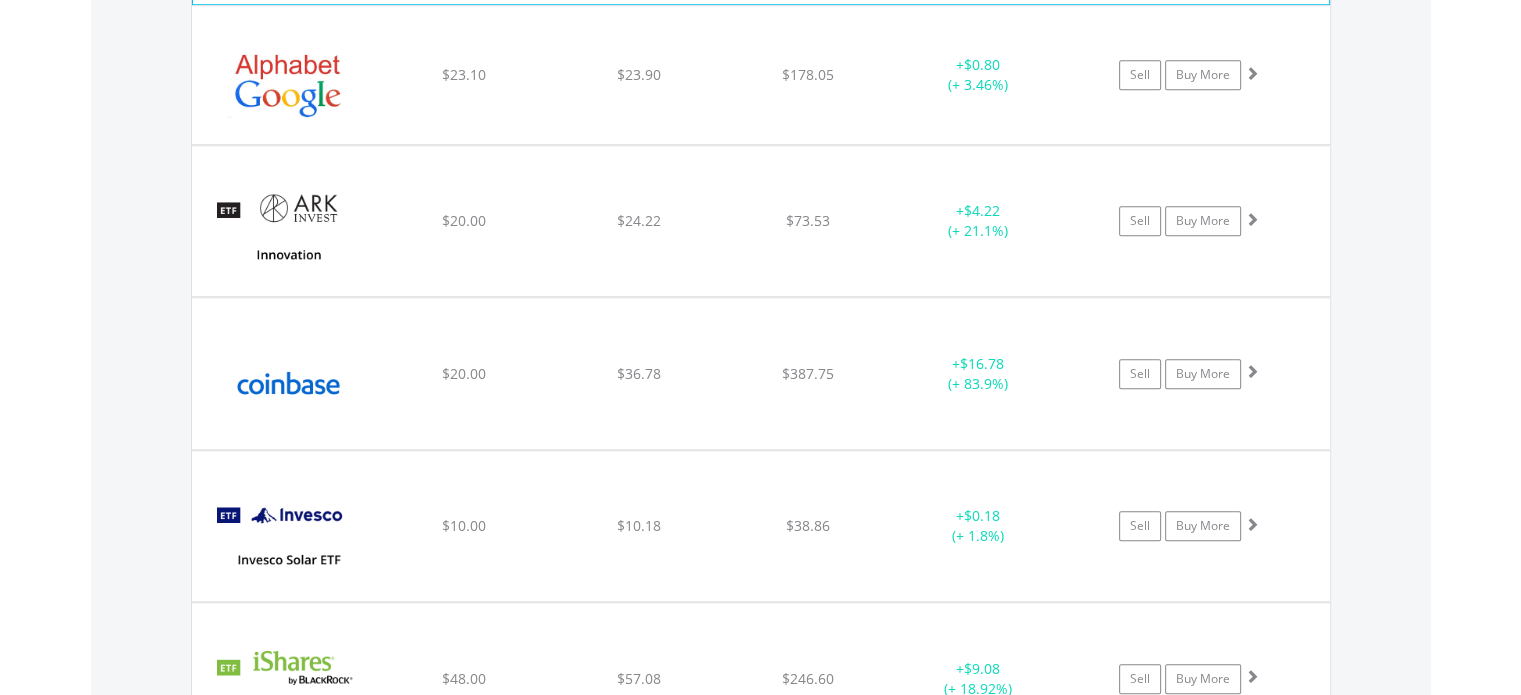 scroll, scrollTop: 1703, scrollLeft: 0, axis: vertical 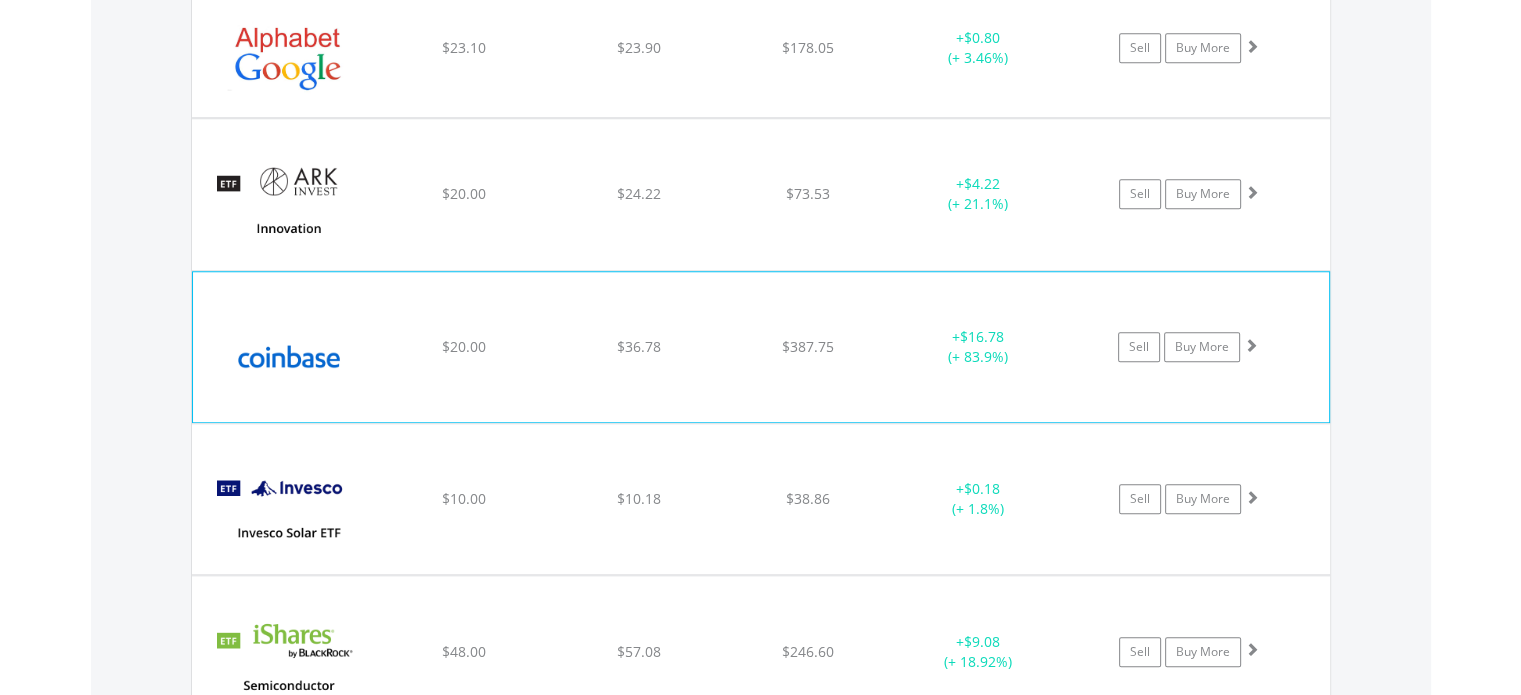 click on "Coinbase Global Inc
$20.00
$36.78
$387.75
+  $16.78 (+ 83.9%)
Sell
Buy More" at bounding box center (761, -92) 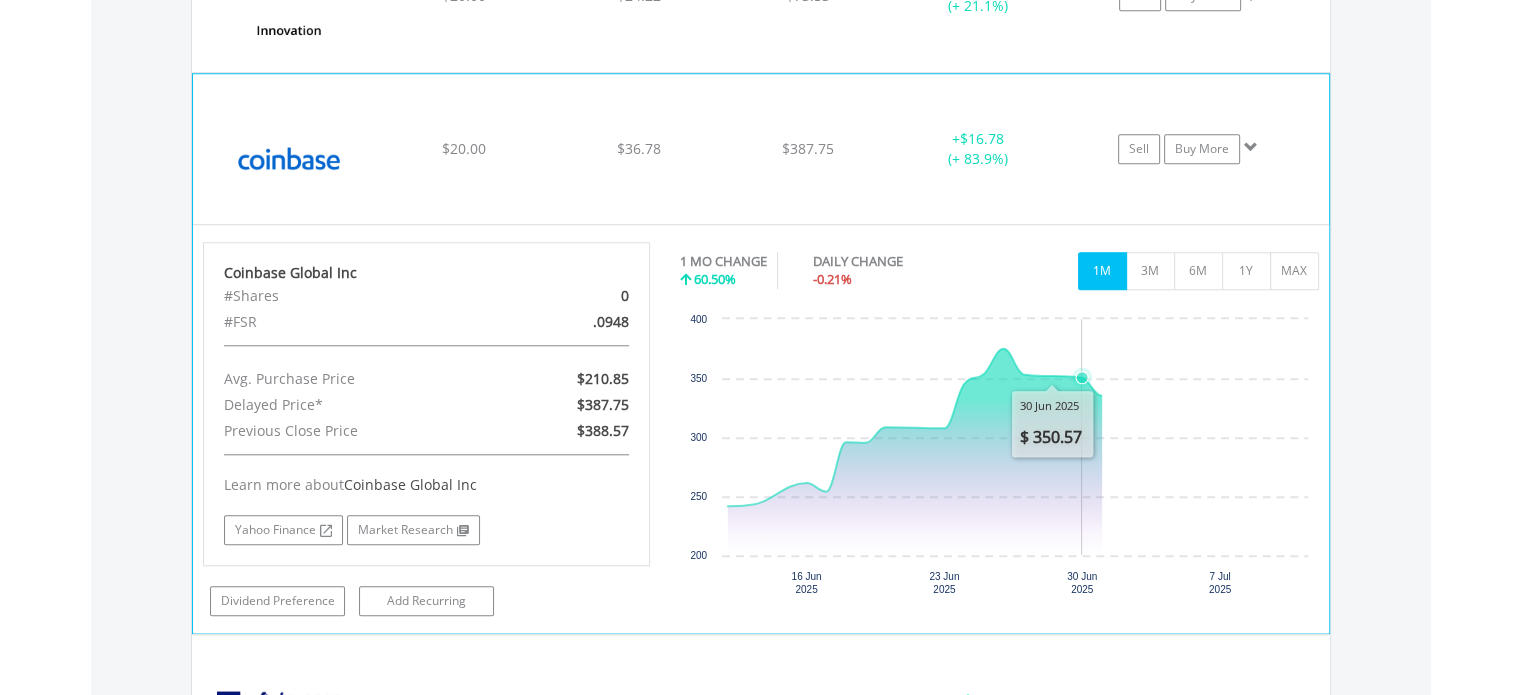 scroll, scrollTop: 1903, scrollLeft: 0, axis: vertical 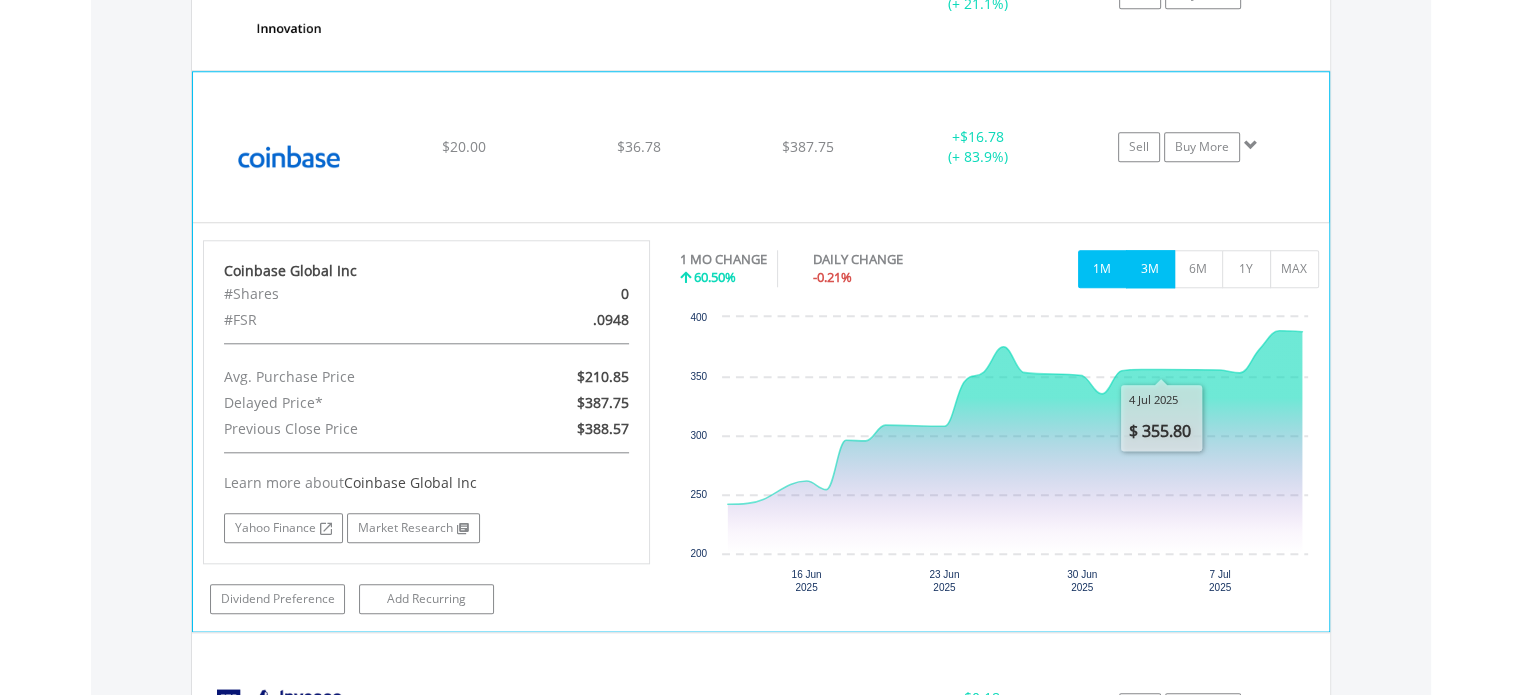 click on "3M" at bounding box center [1150, 269] 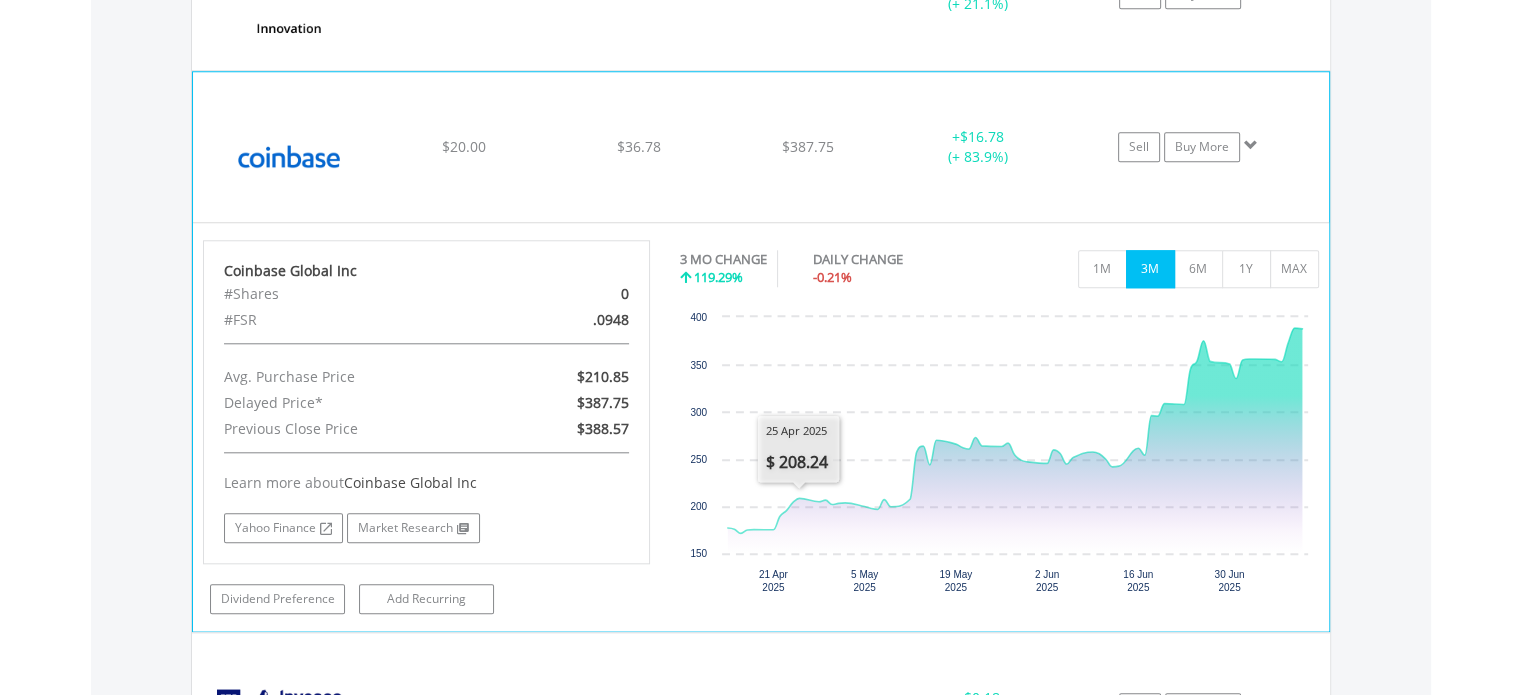 click on "Coinbase Global Inc
$20.00
$36.78
$387.75
+  $16.78 (+ 83.9%)
Sell
Buy More" at bounding box center [761, -292] 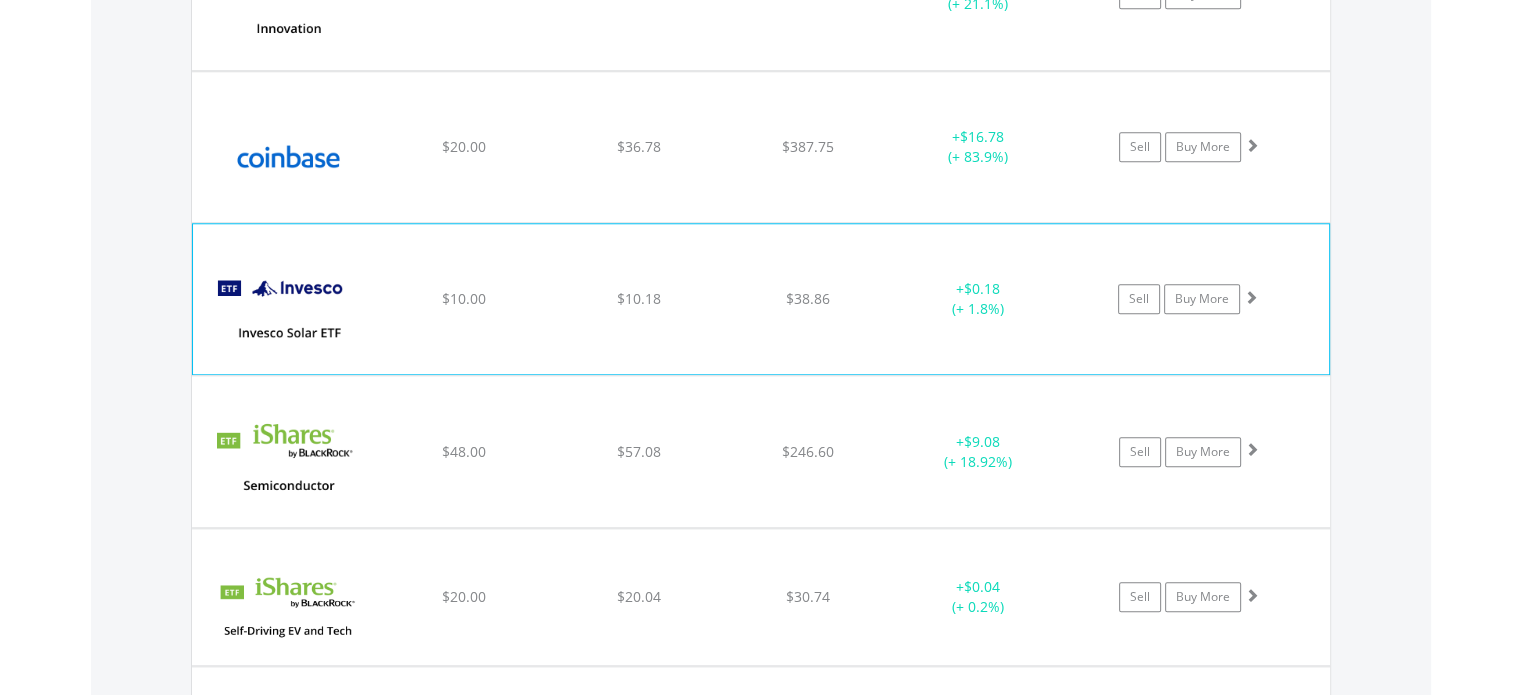 click on "Invesco Solar ETF
$10.00
$10.18
$38.86
+  $0.18 (+ 1.8%)
Sell
Buy More" at bounding box center [761, -292] 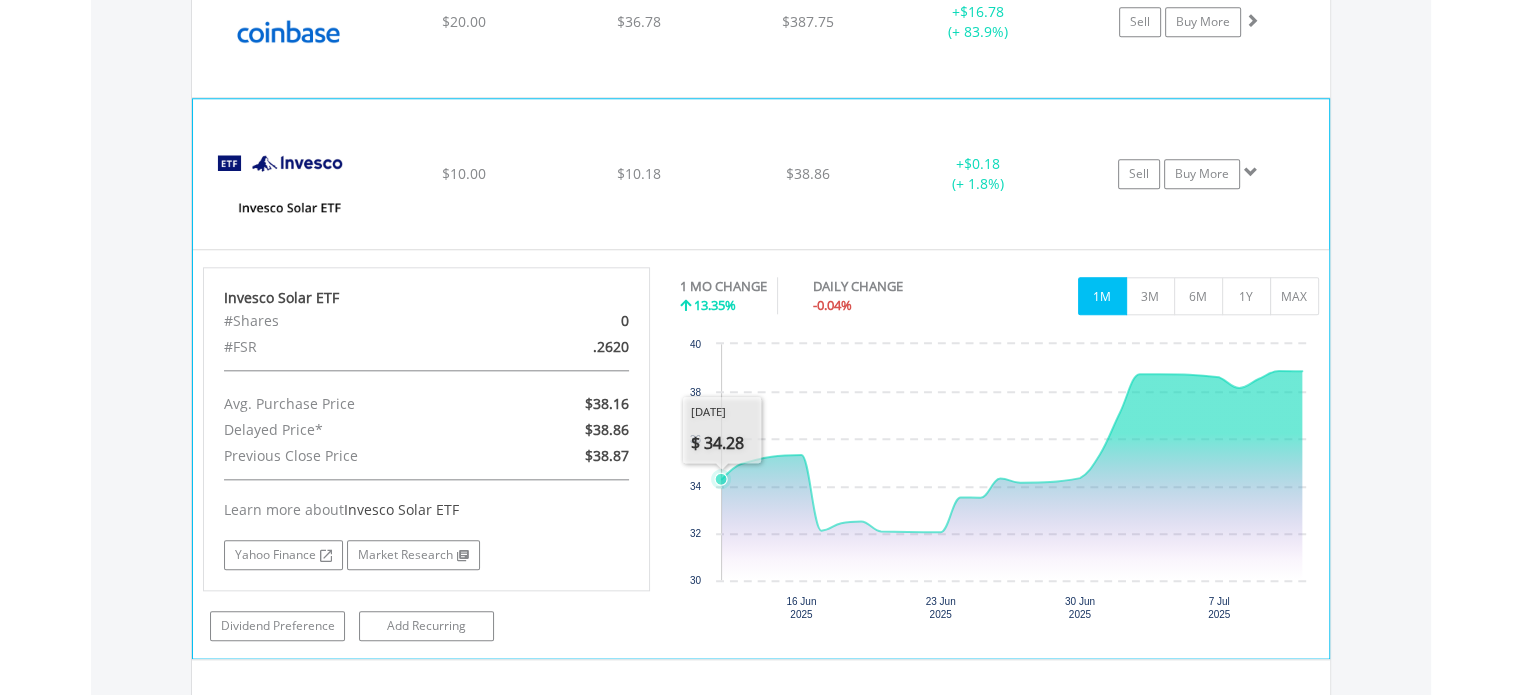 scroll, scrollTop: 2003, scrollLeft: 0, axis: vertical 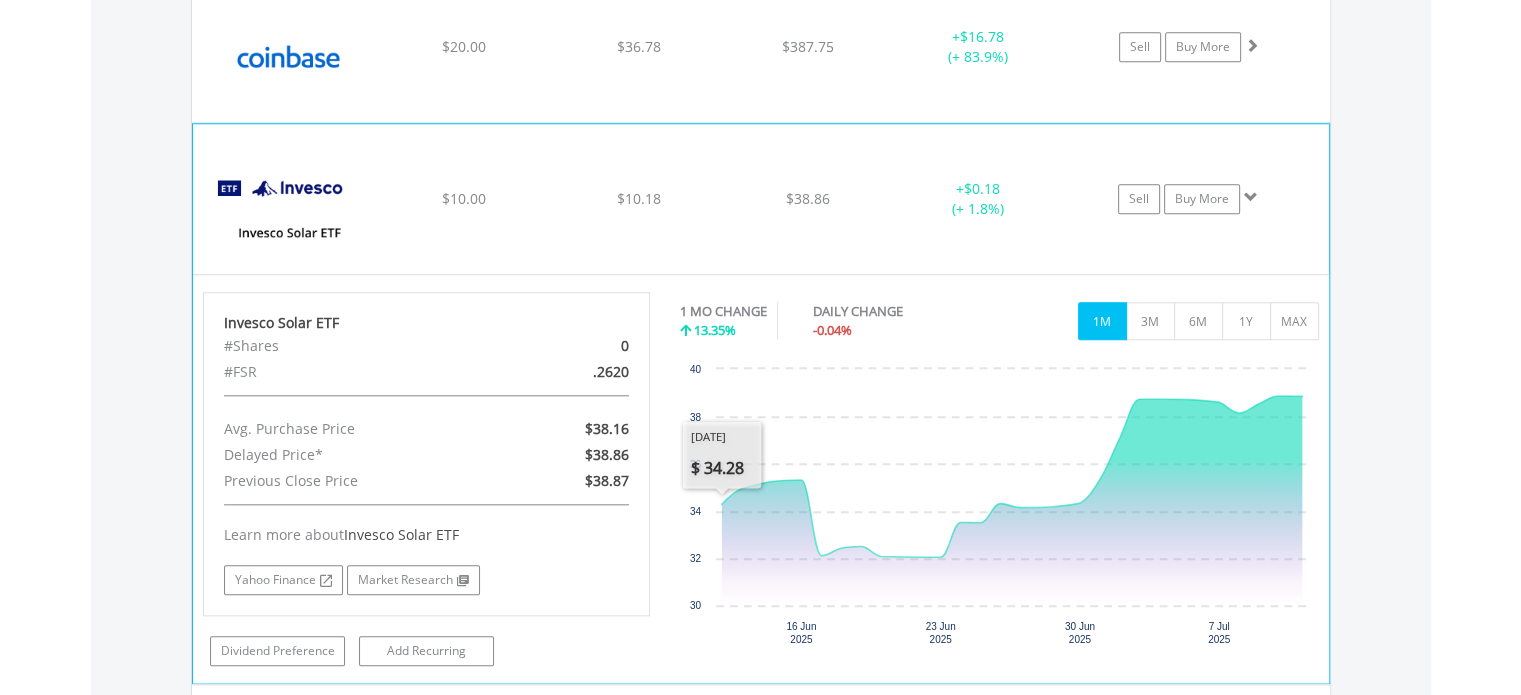 click on "Invesco Solar ETF
$10.00
$10.18
$38.86
+  $0.18 (+ 1.8%)
Sell
Buy More" at bounding box center [761, -392] 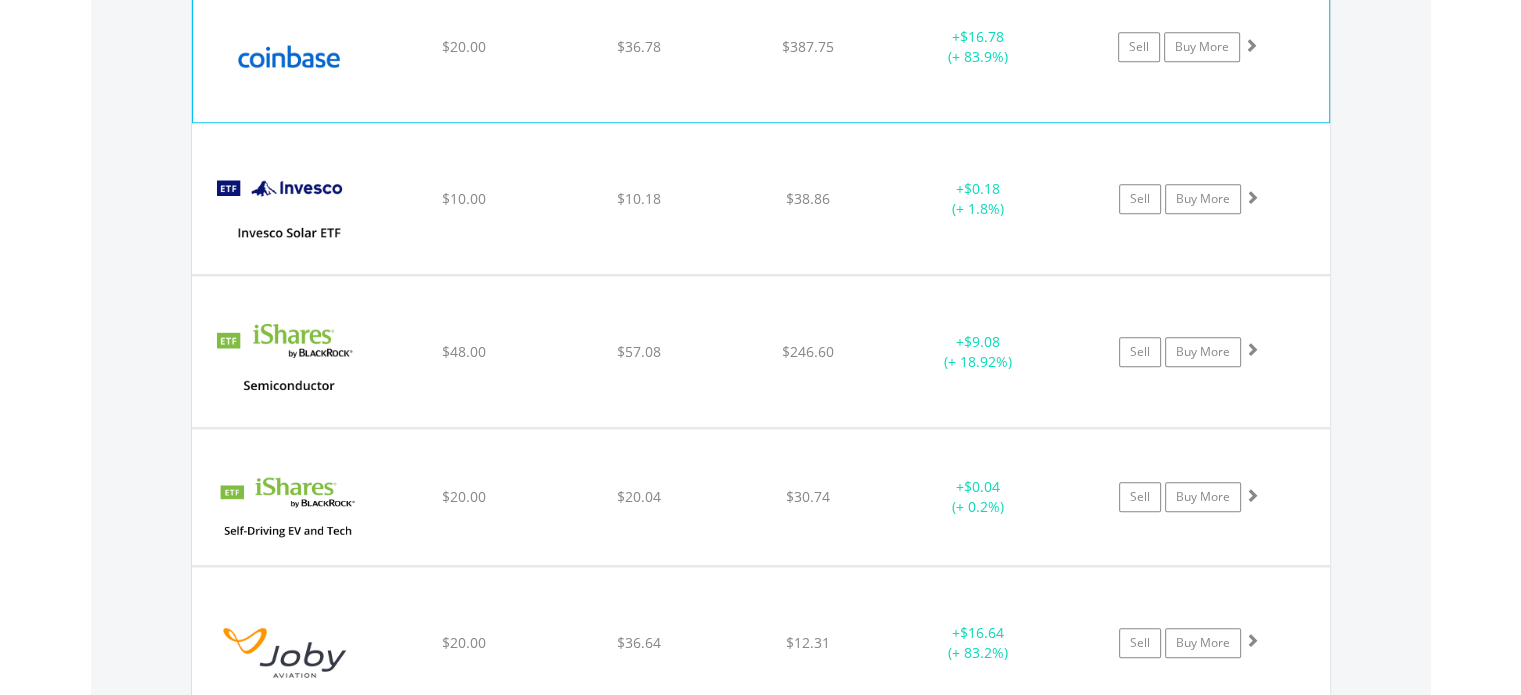 click on "Coinbase Global Inc
$20.00
$36.78
$387.75
+  $16.78 (+ 83.9%)
Sell
Buy More" at bounding box center [761, -392] 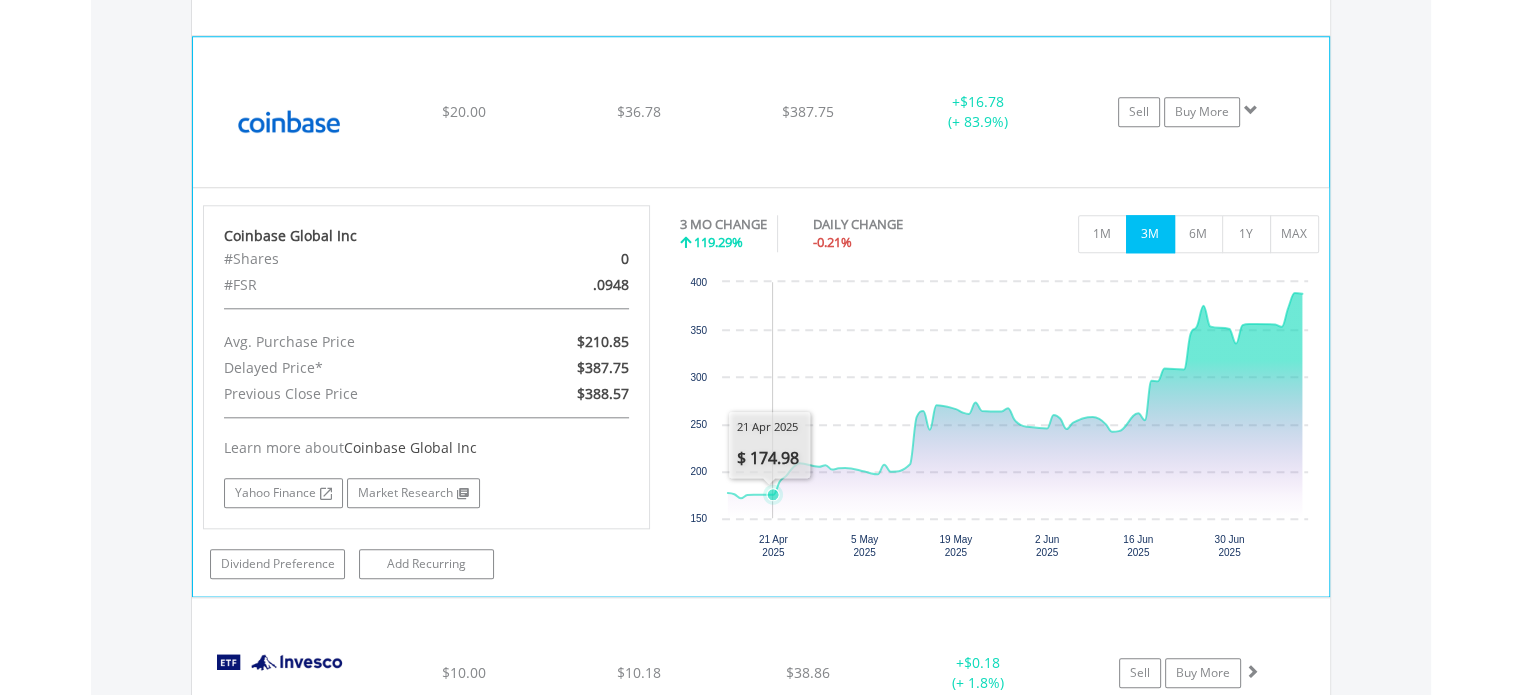 scroll, scrollTop: 1903, scrollLeft: 0, axis: vertical 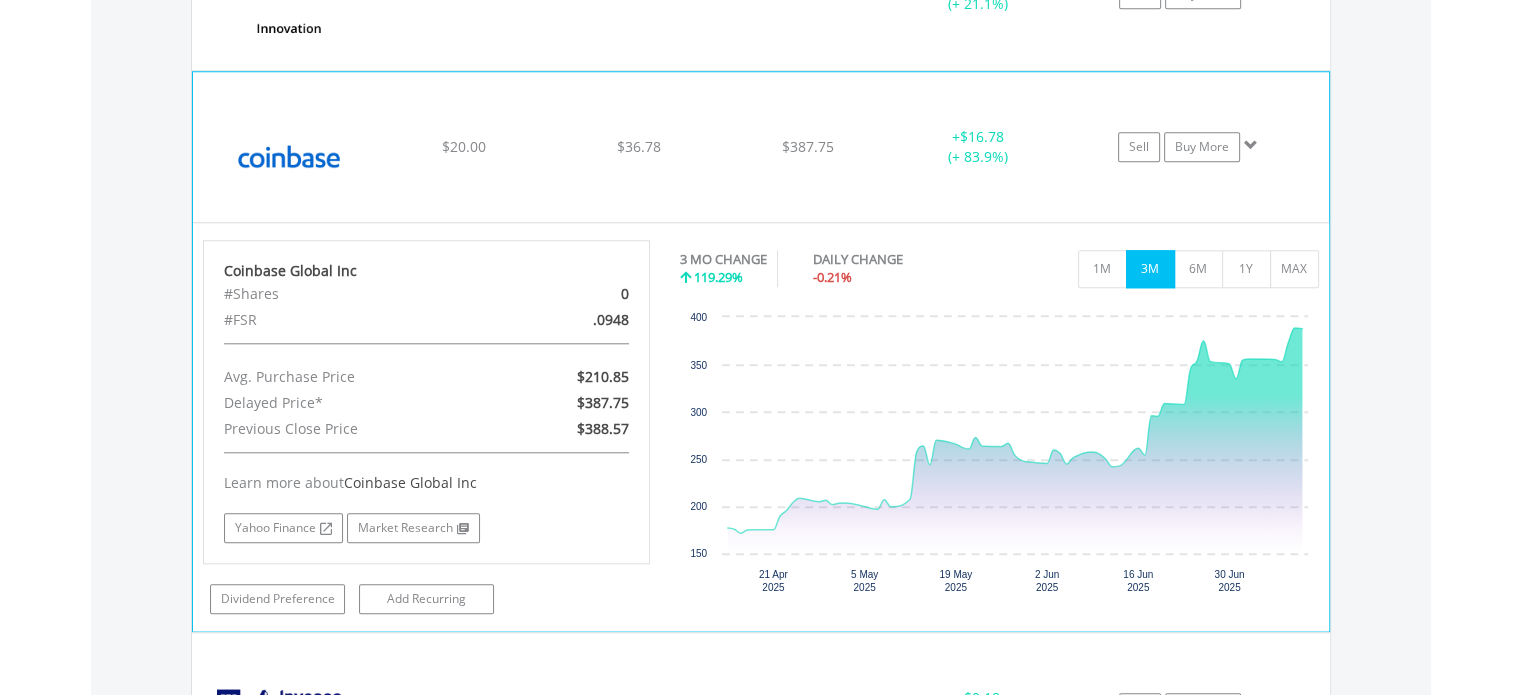 click on "+  $16.78 (+ 83.9%)" at bounding box center [978, -292] 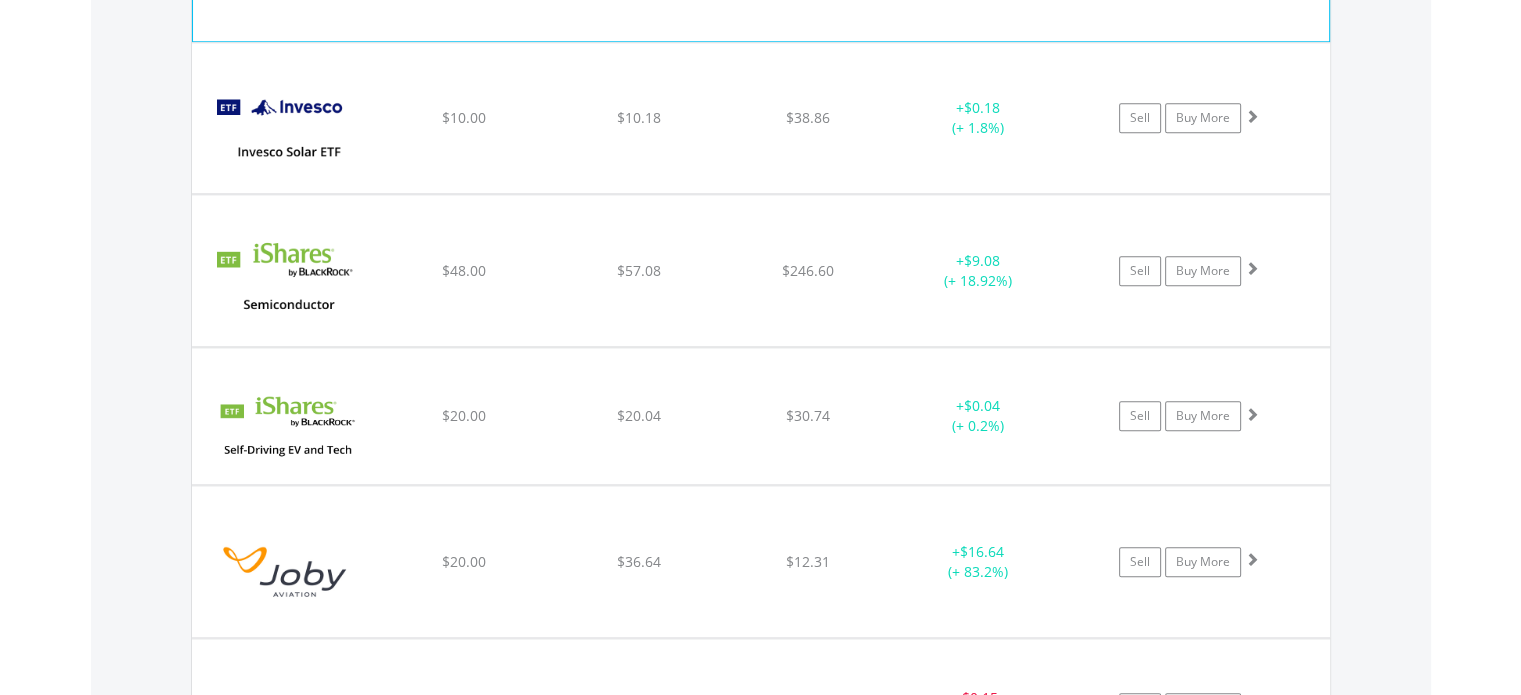 scroll, scrollTop: 2103, scrollLeft: 0, axis: vertical 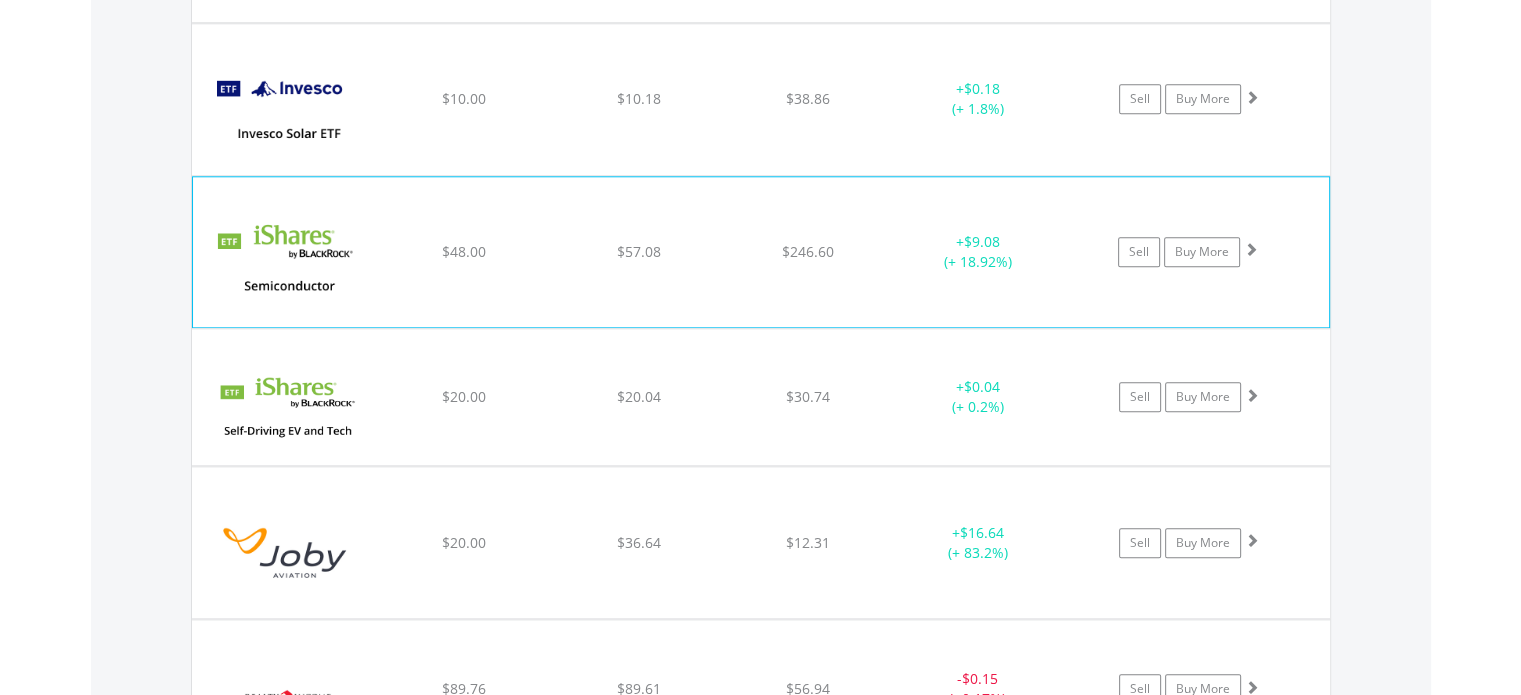 click on "iShares PHLX Semiconductor ETF
$48.00
$57.08
$246.60
+  $9.08 (+ 18.92%)
Sell
Buy More" at bounding box center (761, -492) 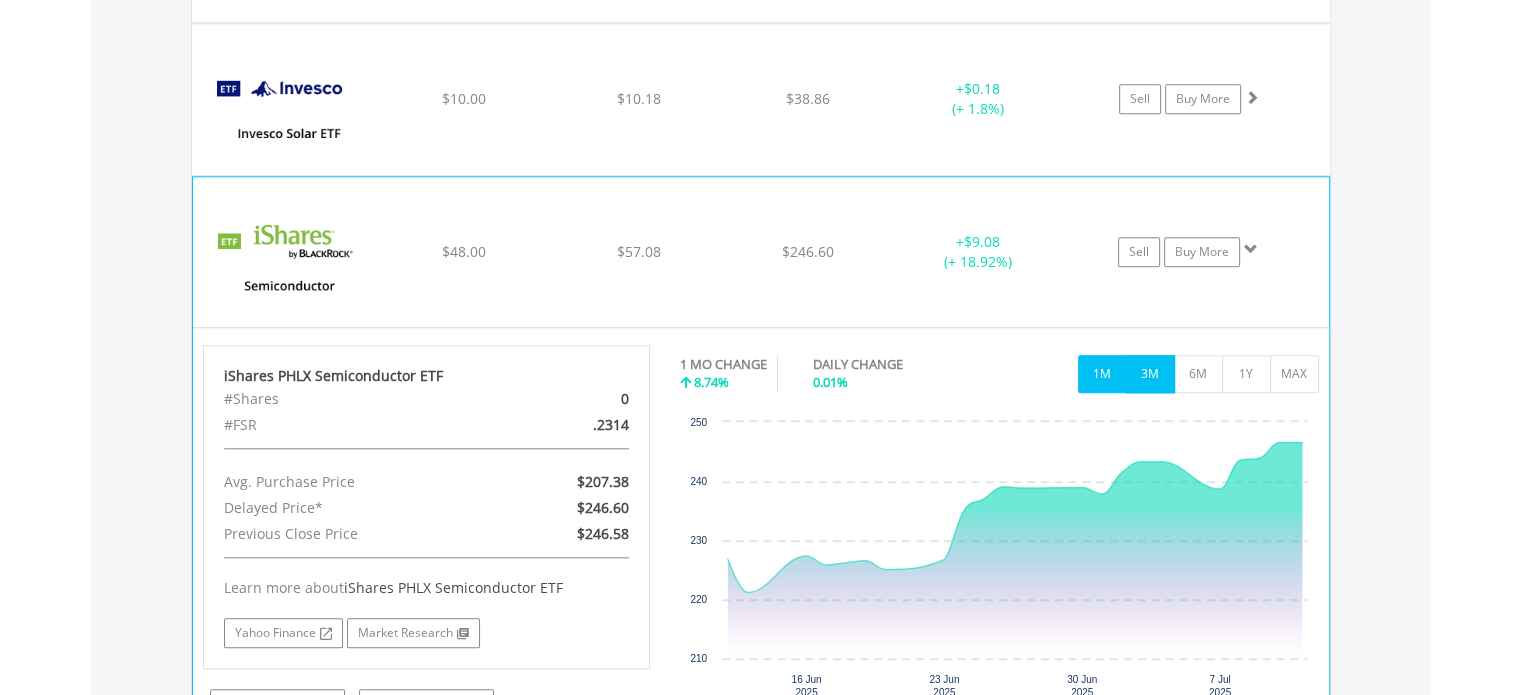 click on "3M" at bounding box center [1150, 374] 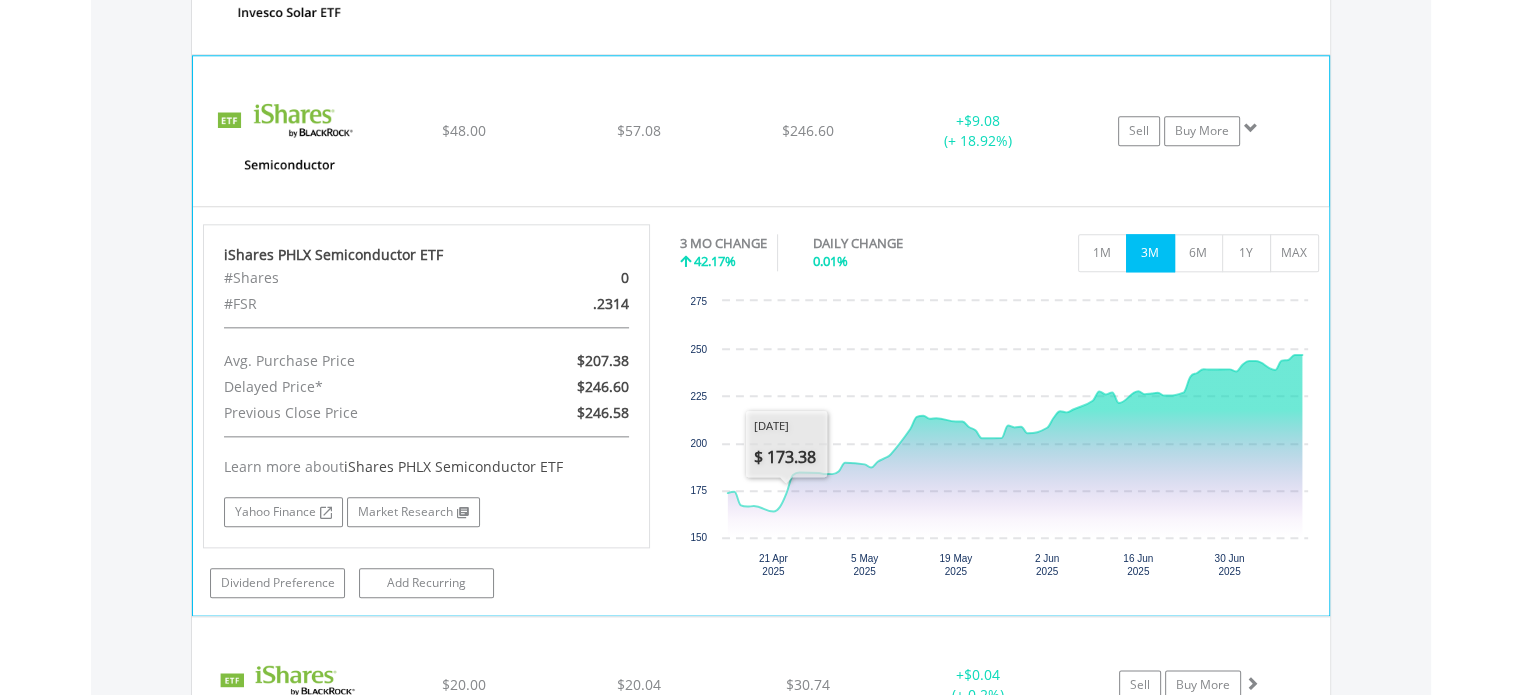 scroll, scrollTop: 2103, scrollLeft: 0, axis: vertical 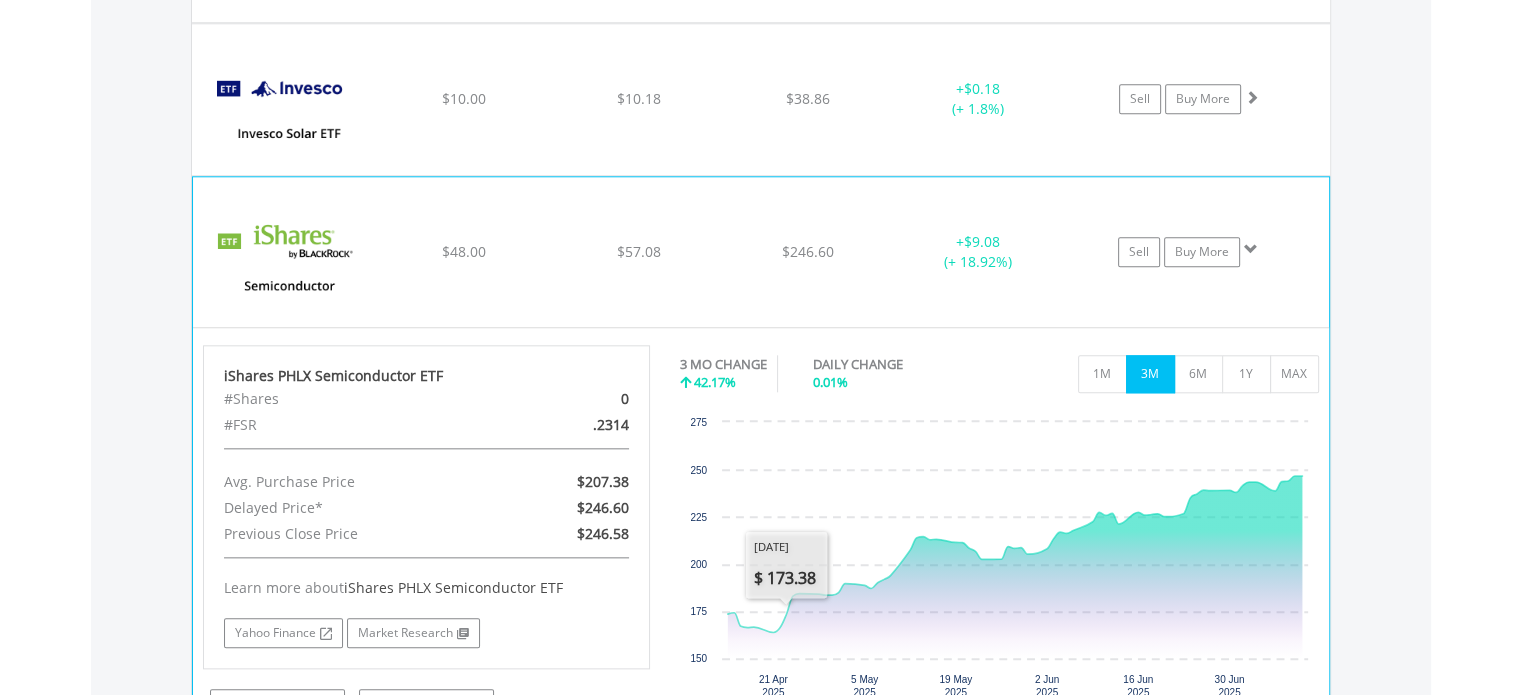 click on "iShares PHLX Semiconductor ETF
$48.00
$57.08
$246.60
+  $9.08 (+ 18.92%)
Sell
Buy More" at bounding box center (761, -492) 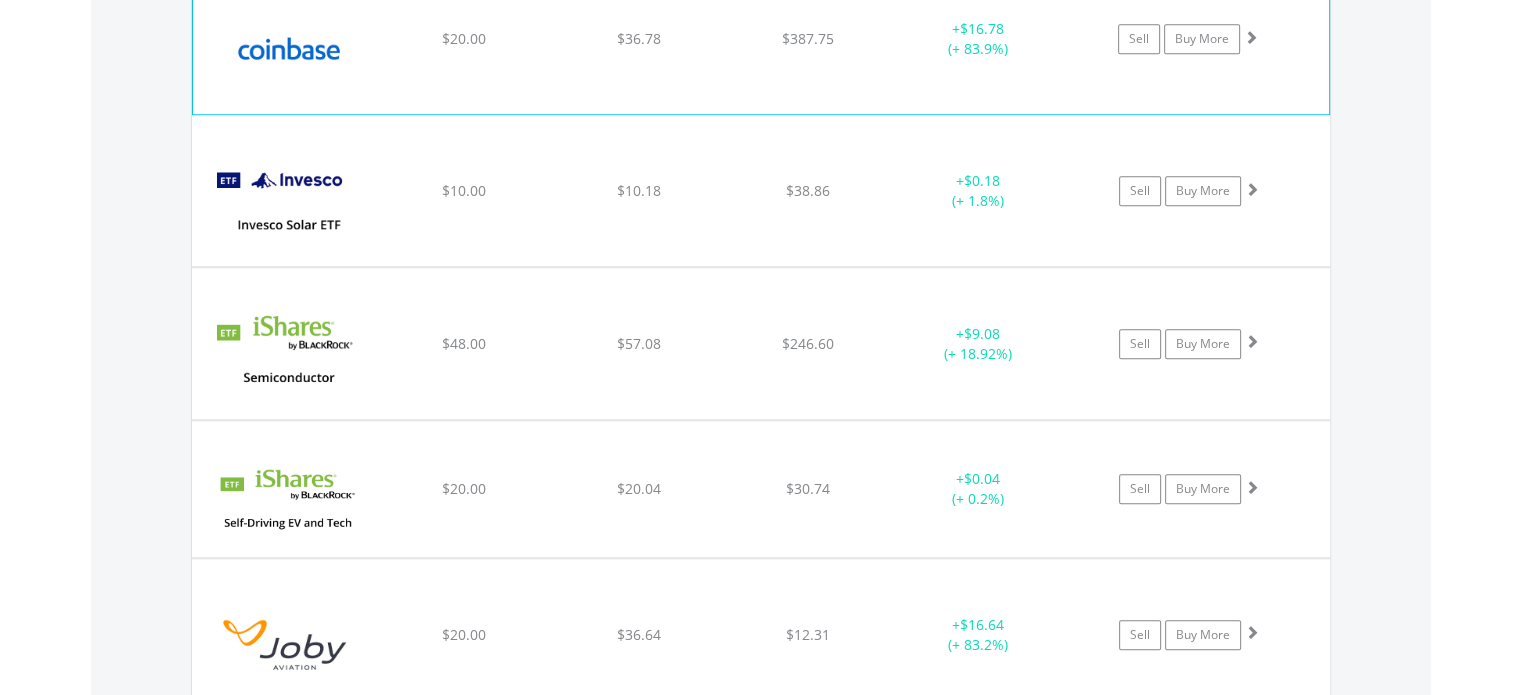 scroll, scrollTop: 1903, scrollLeft: 0, axis: vertical 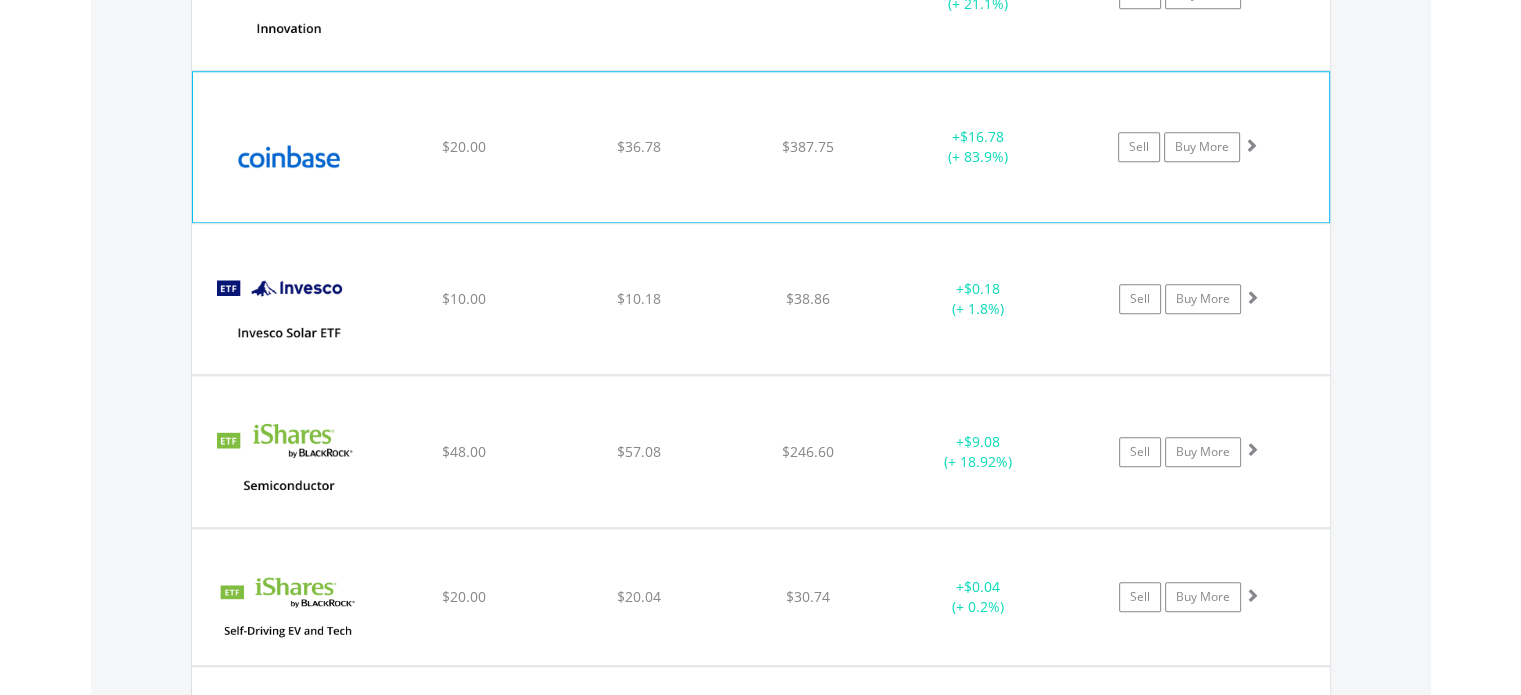 click on "Coinbase Global Inc
$20.00
$36.78
$387.75
+  $16.78 (+ 83.9%)
Sell
Buy More" at bounding box center (761, -292) 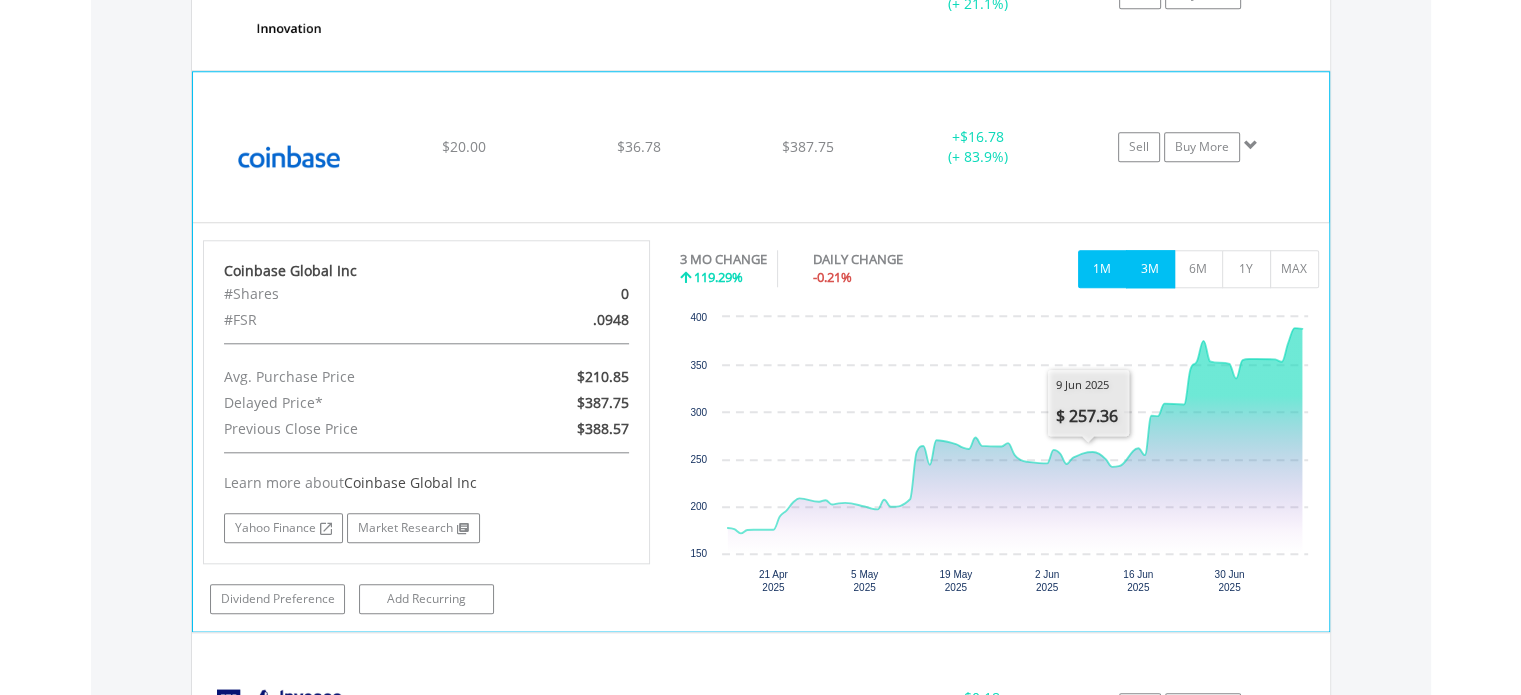 click on "1M" at bounding box center (1102, 269) 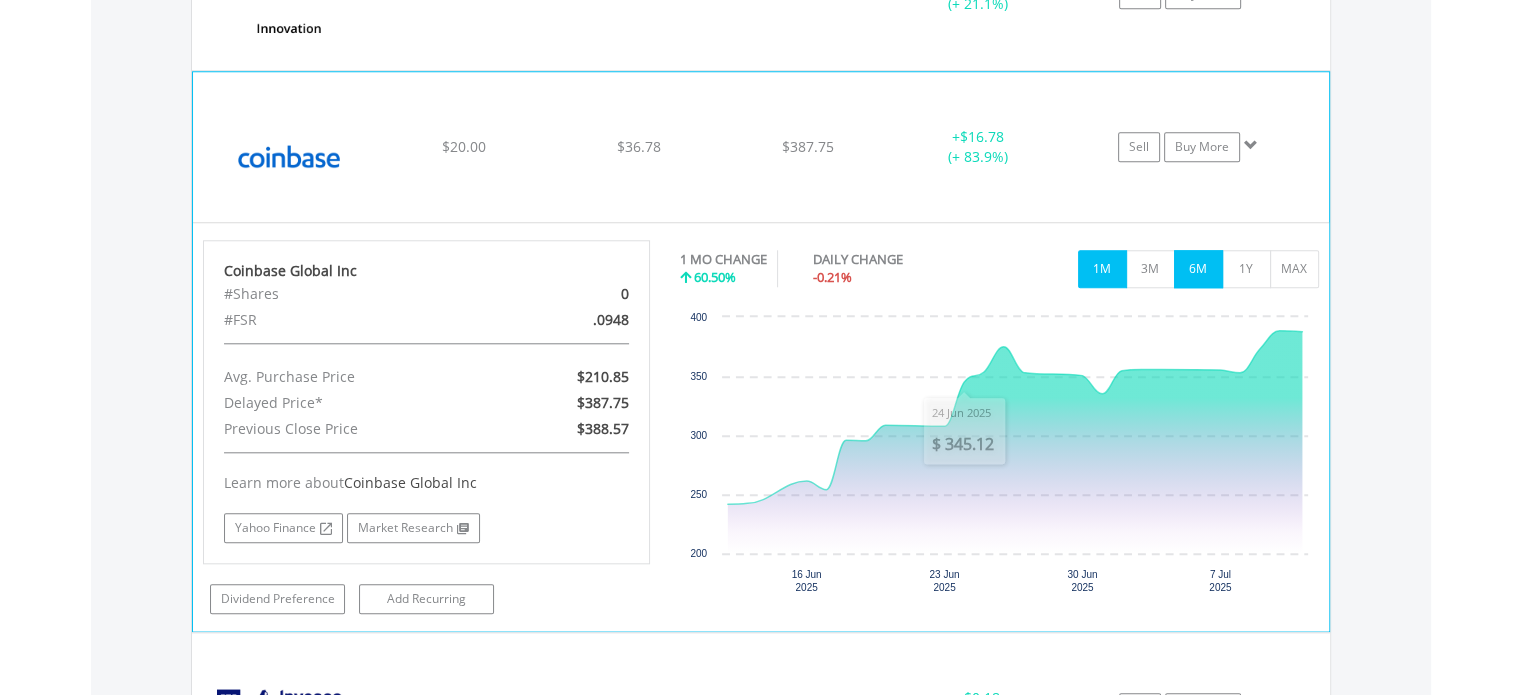 click on "6M" at bounding box center [1198, 269] 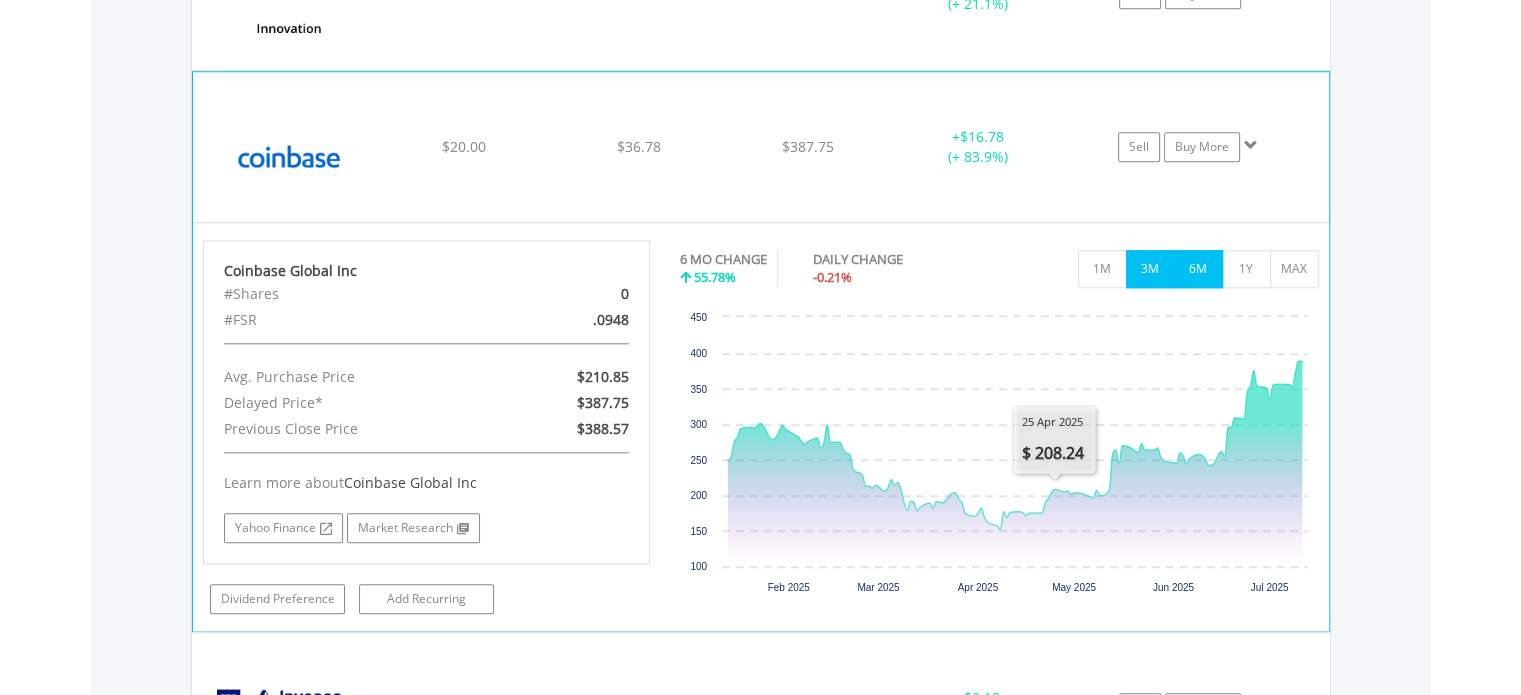 click on "3M" at bounding box center [1150, 269] 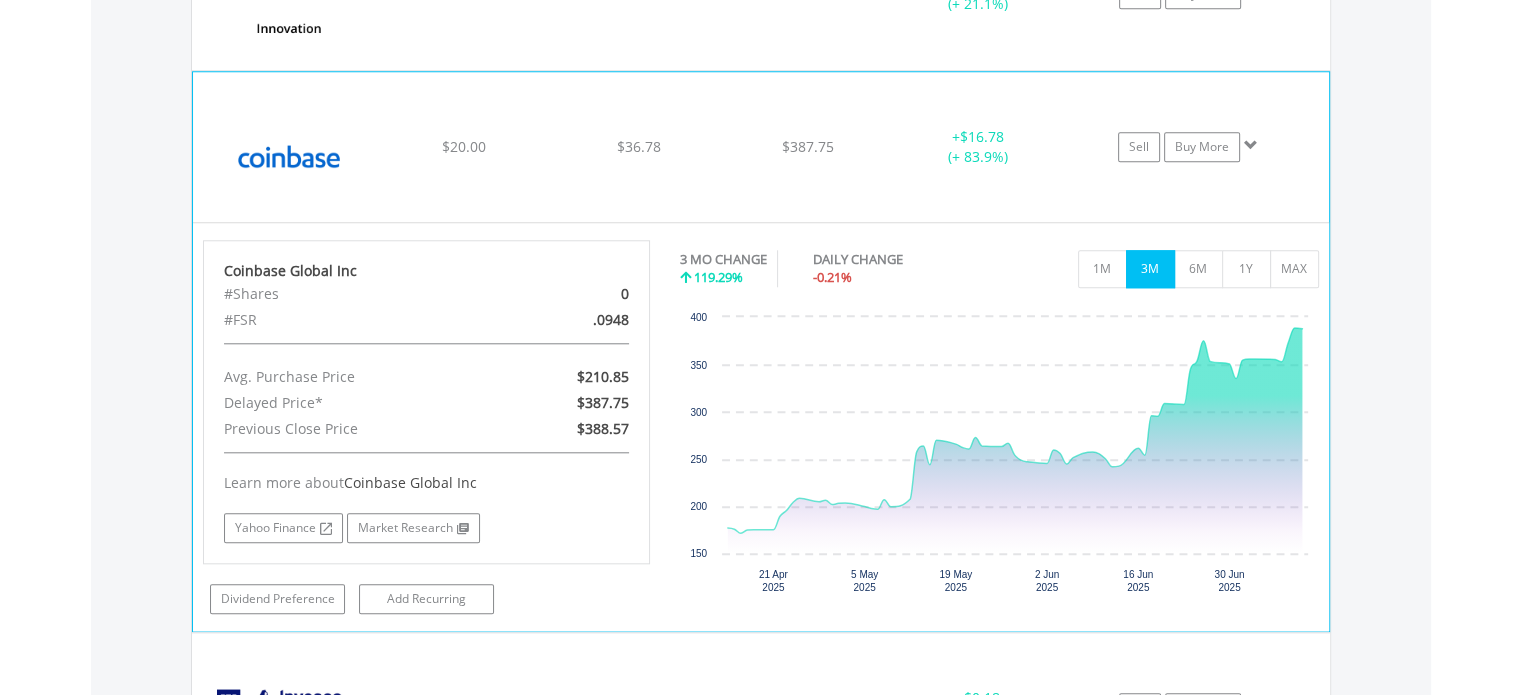 click on "Sell
Buy More" at bounding box center (1199, -292) 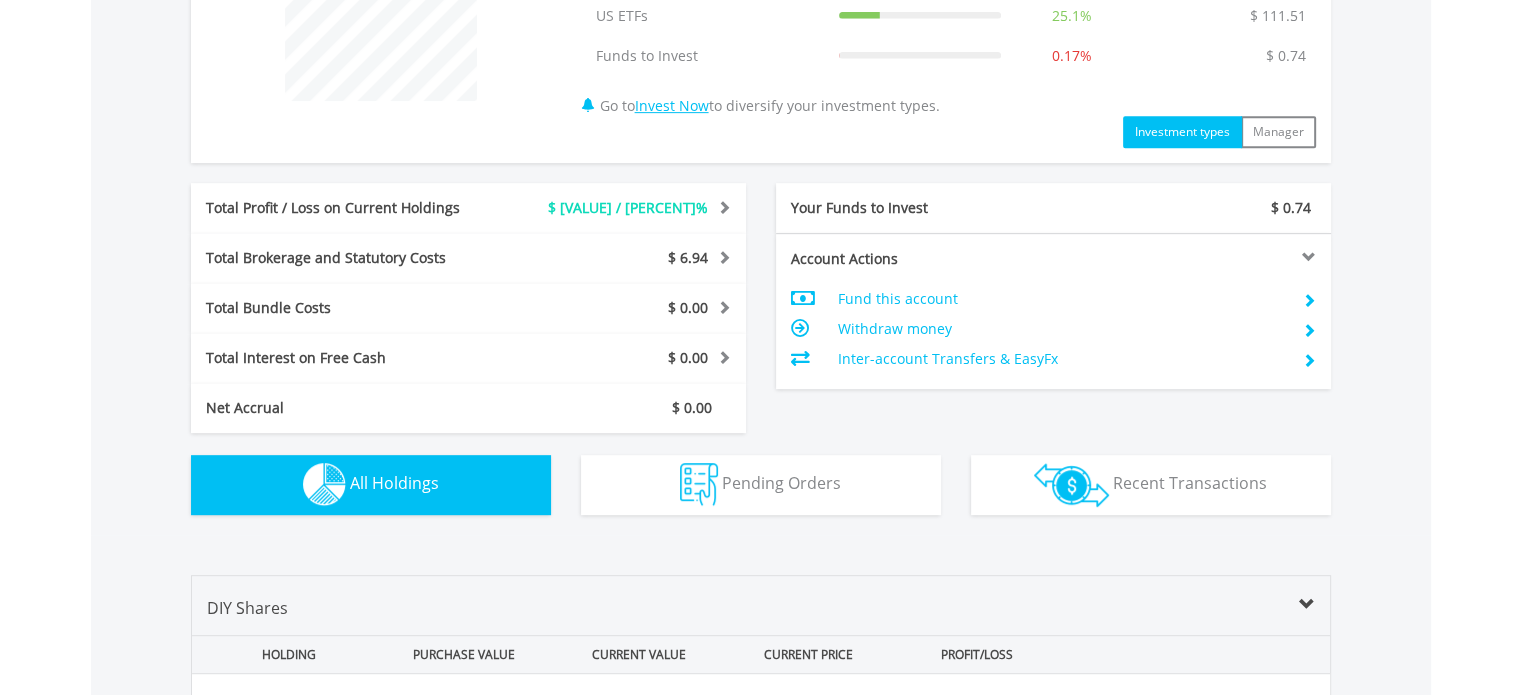 scroll, scrollTop: 903, scrollLeft: 0, axis: vertical 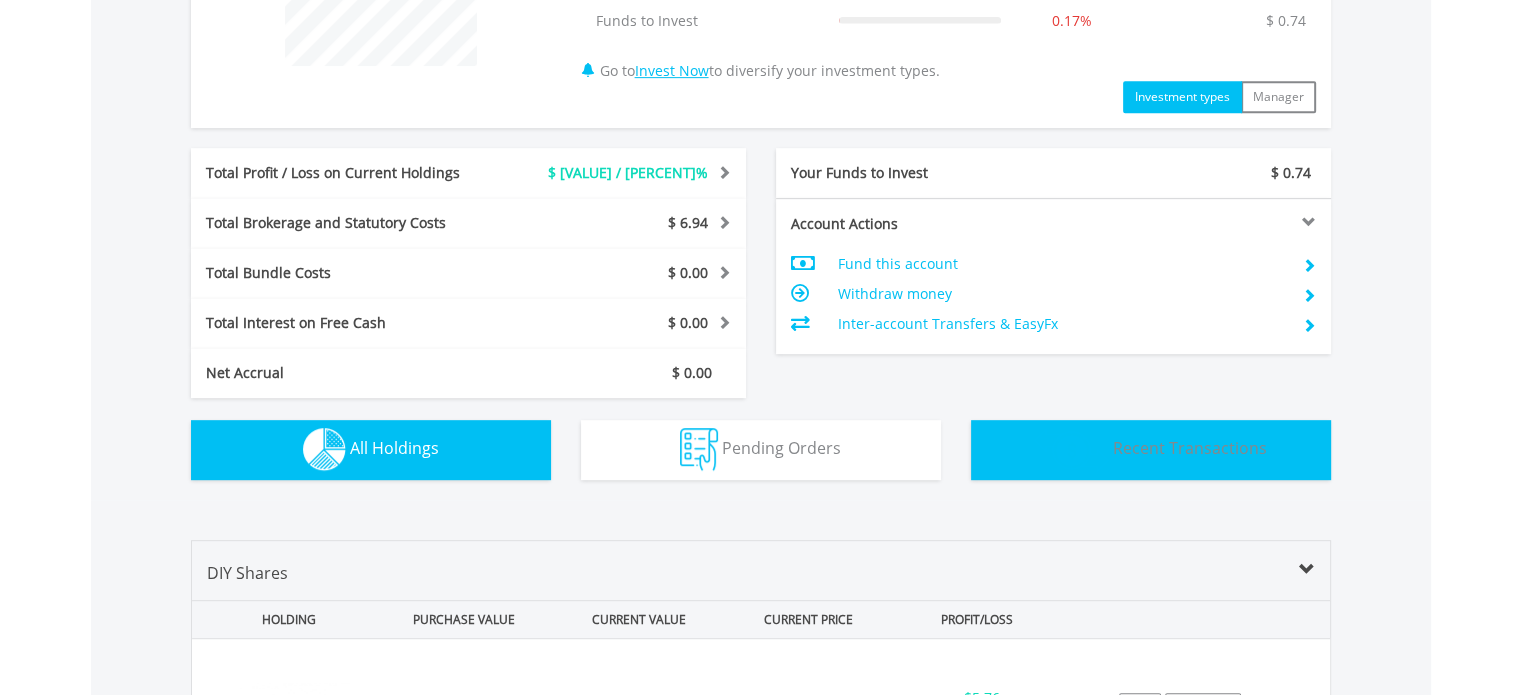 click on "Recent Transactions" at bounding box center [1190, 448] 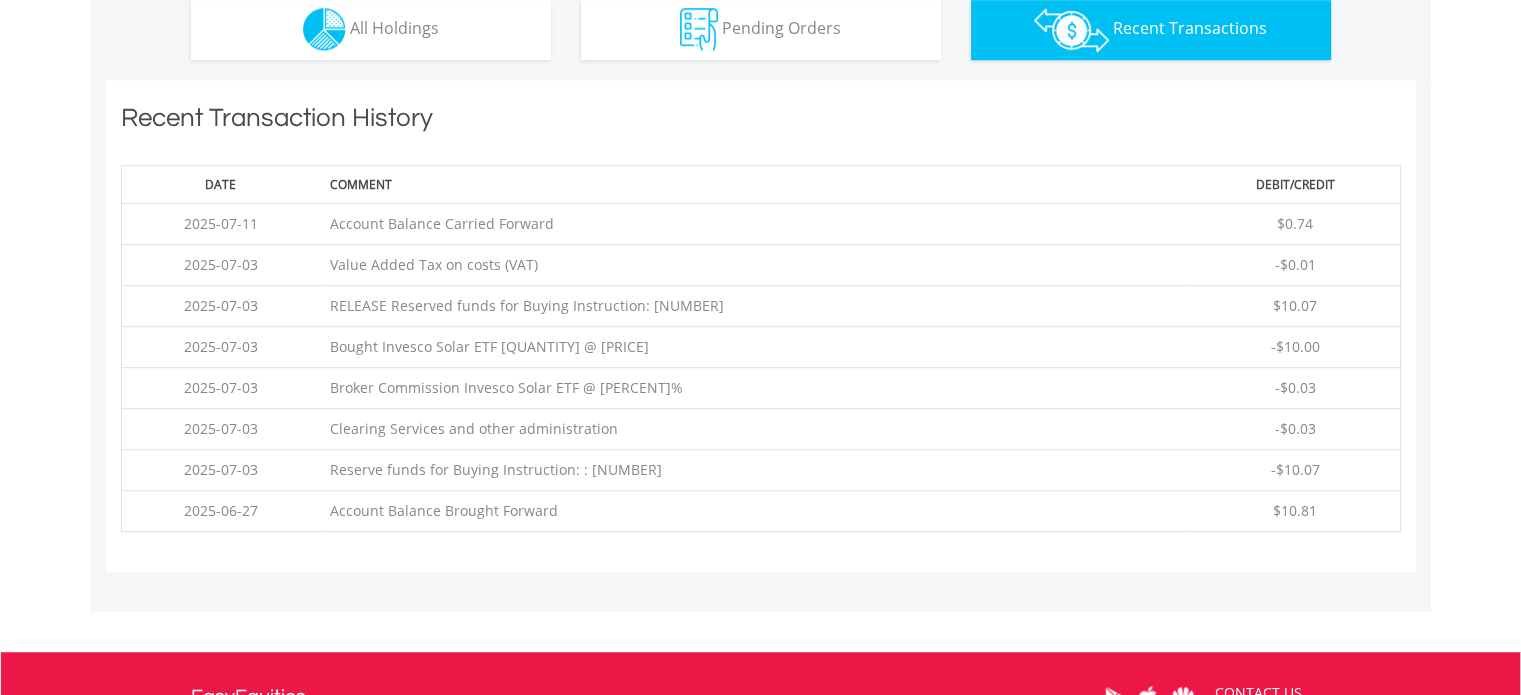 scroll, scrollTop: 1201, scrollLeft: 0, axis: vertical 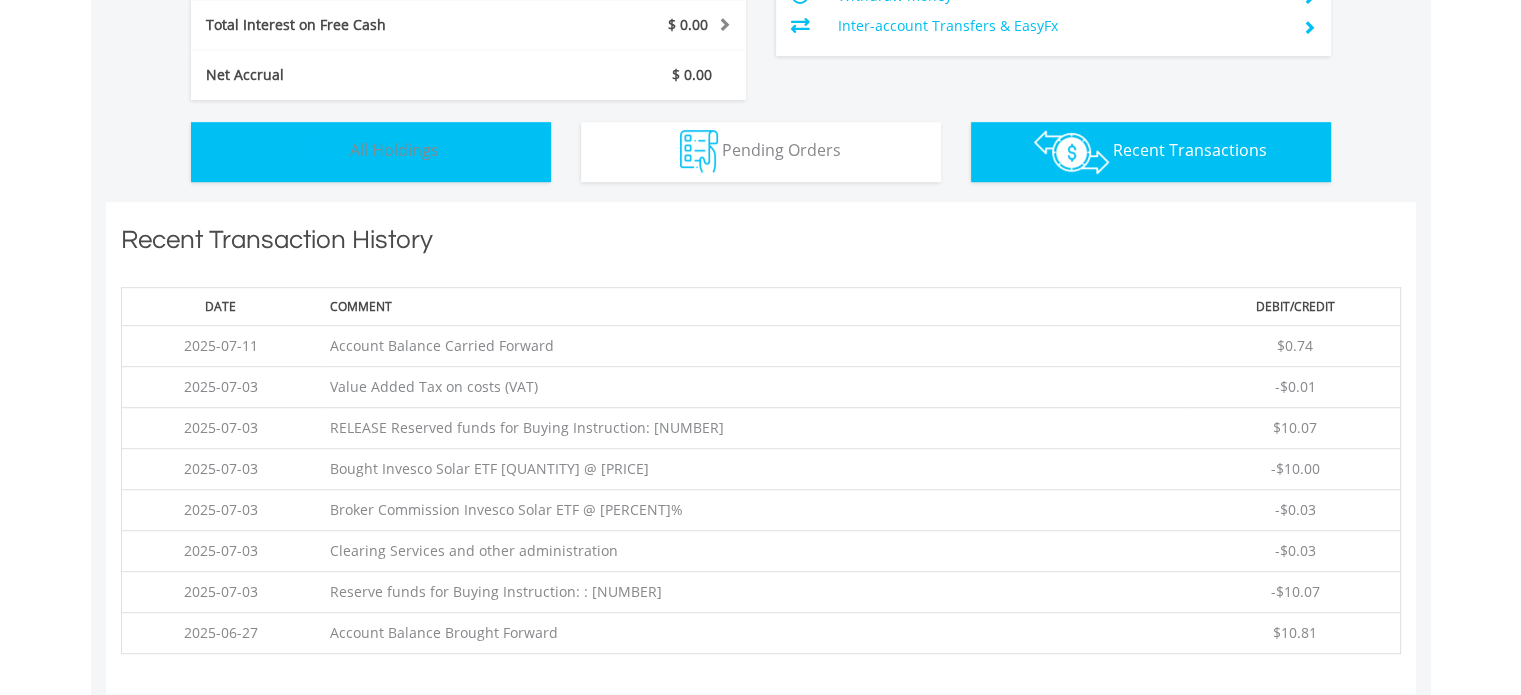 click on "Holdings
All Holdings" at bounding box center (371, 152) 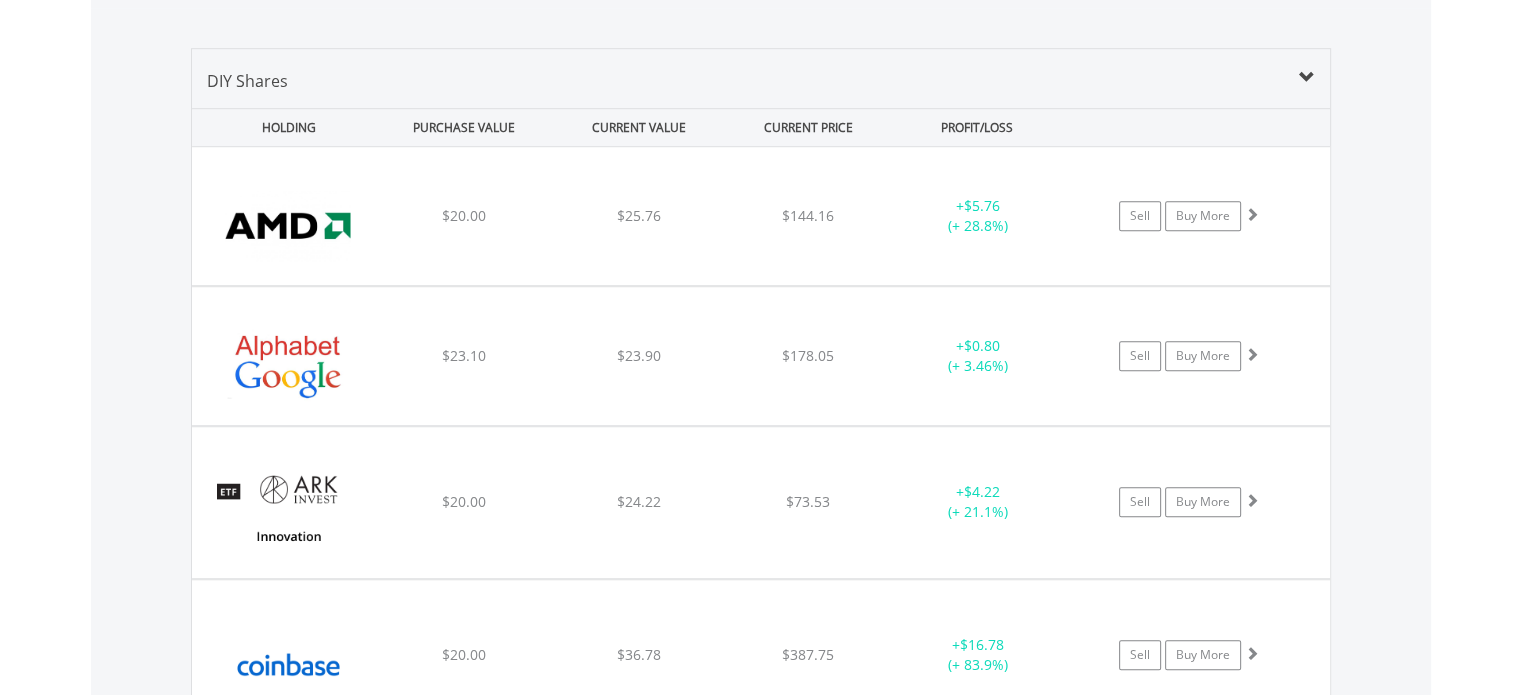 scroll, scrollTop: 1501, scrollLeft: 0, axis: vertical 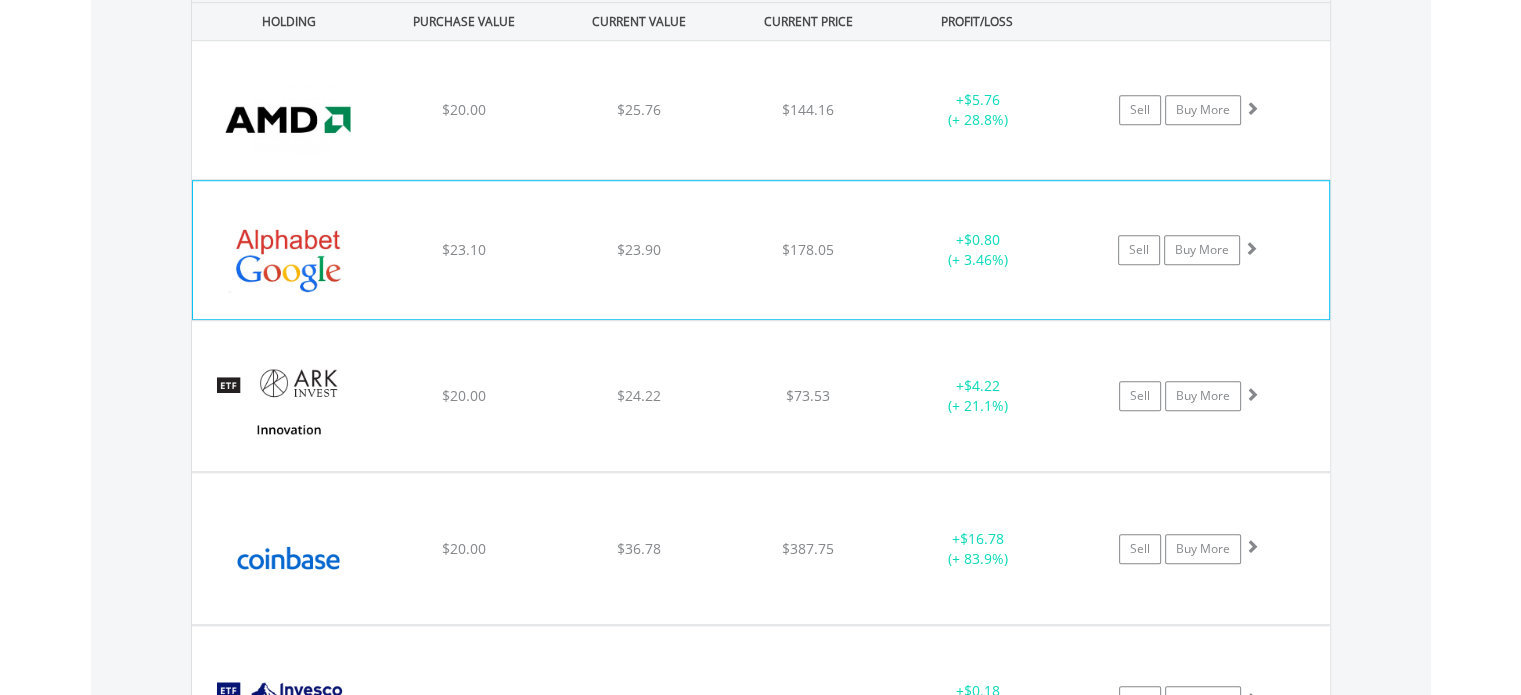 click at bounding box center [289, 260] 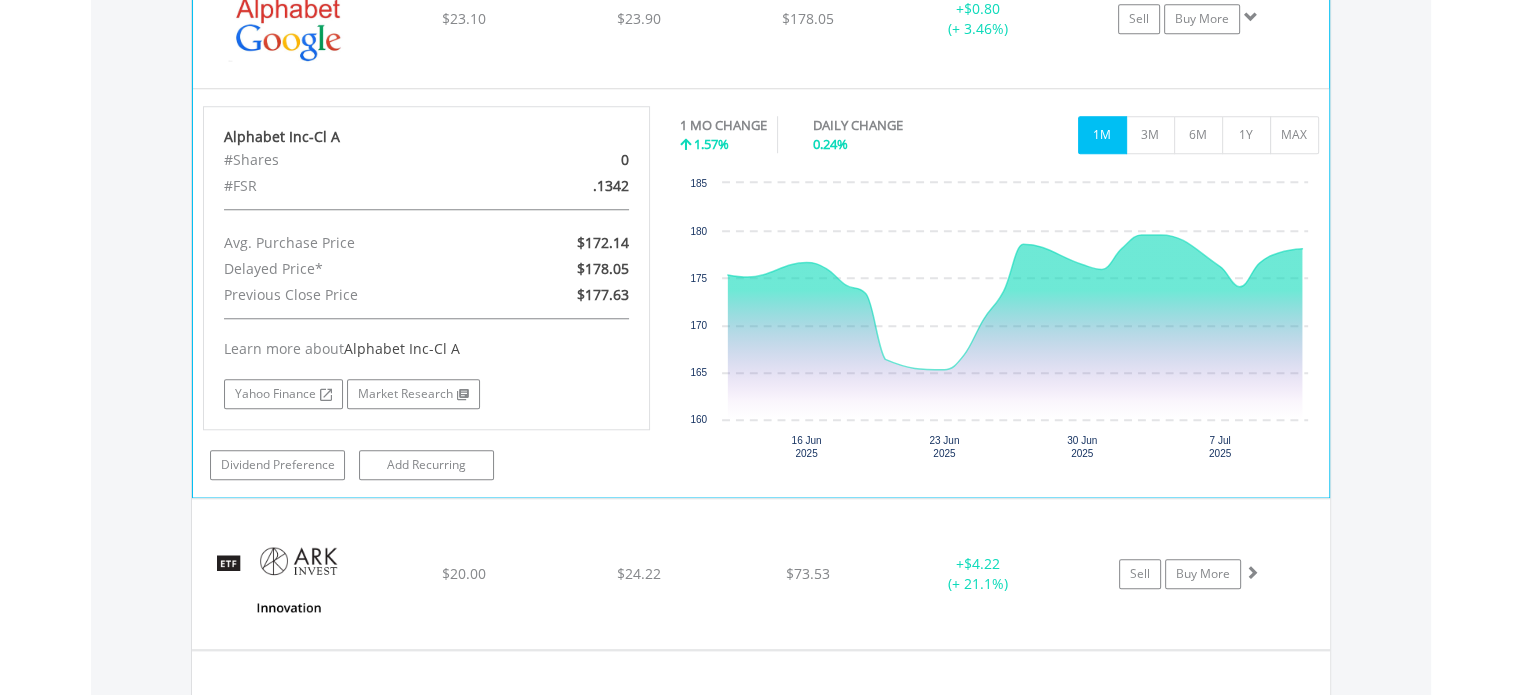 scroll, scrollTop: 1701, scrollLeft: 0, axis: vertical 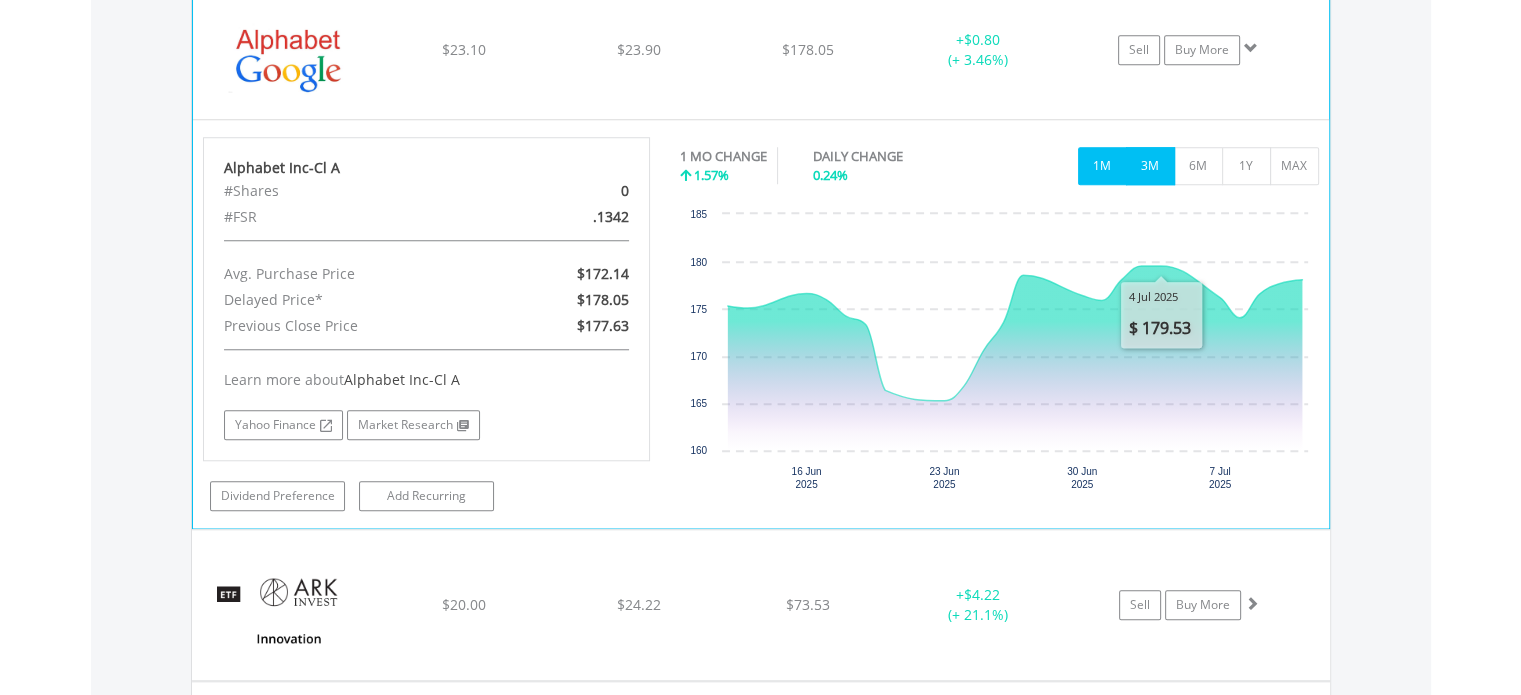 click on "3M" at bounding box center [1150, 166] 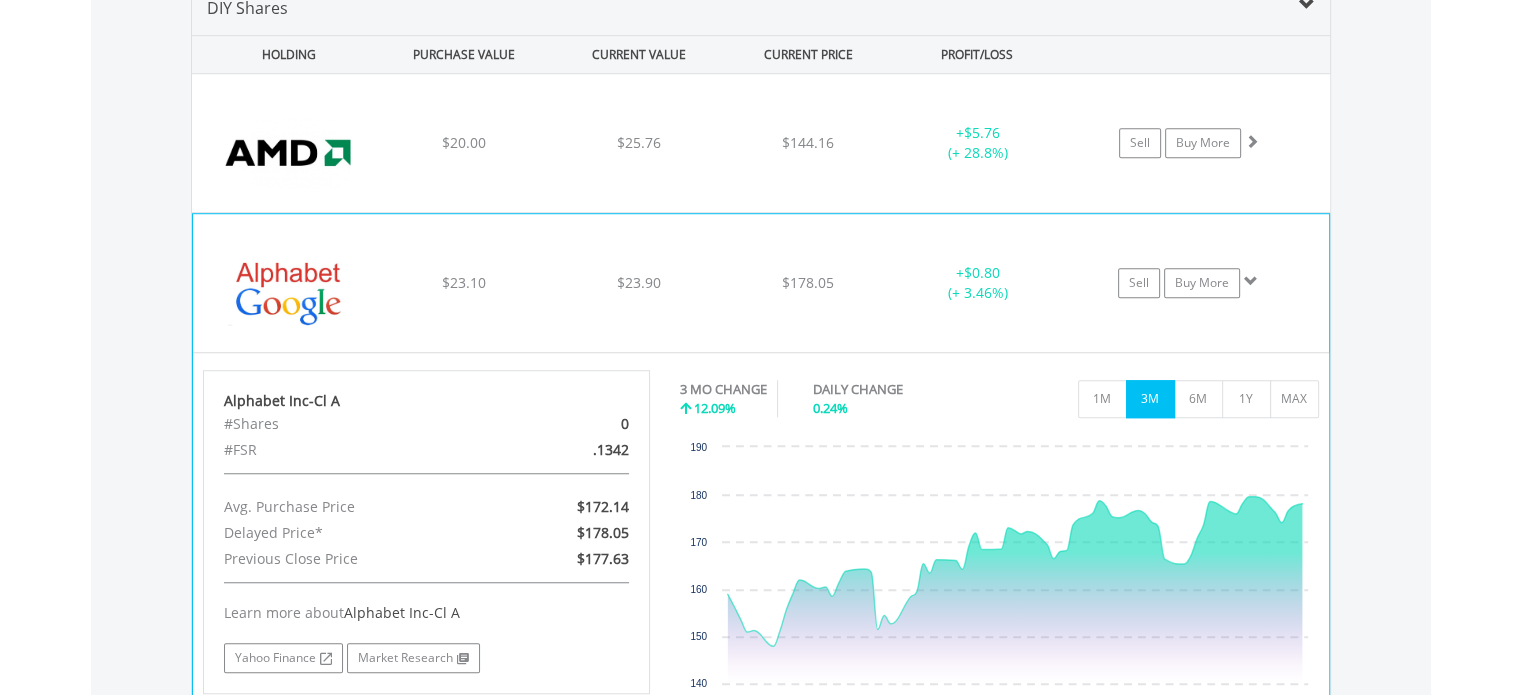 scroll, scrollTop: 1402, scrollLeft: 0, axis: vertical 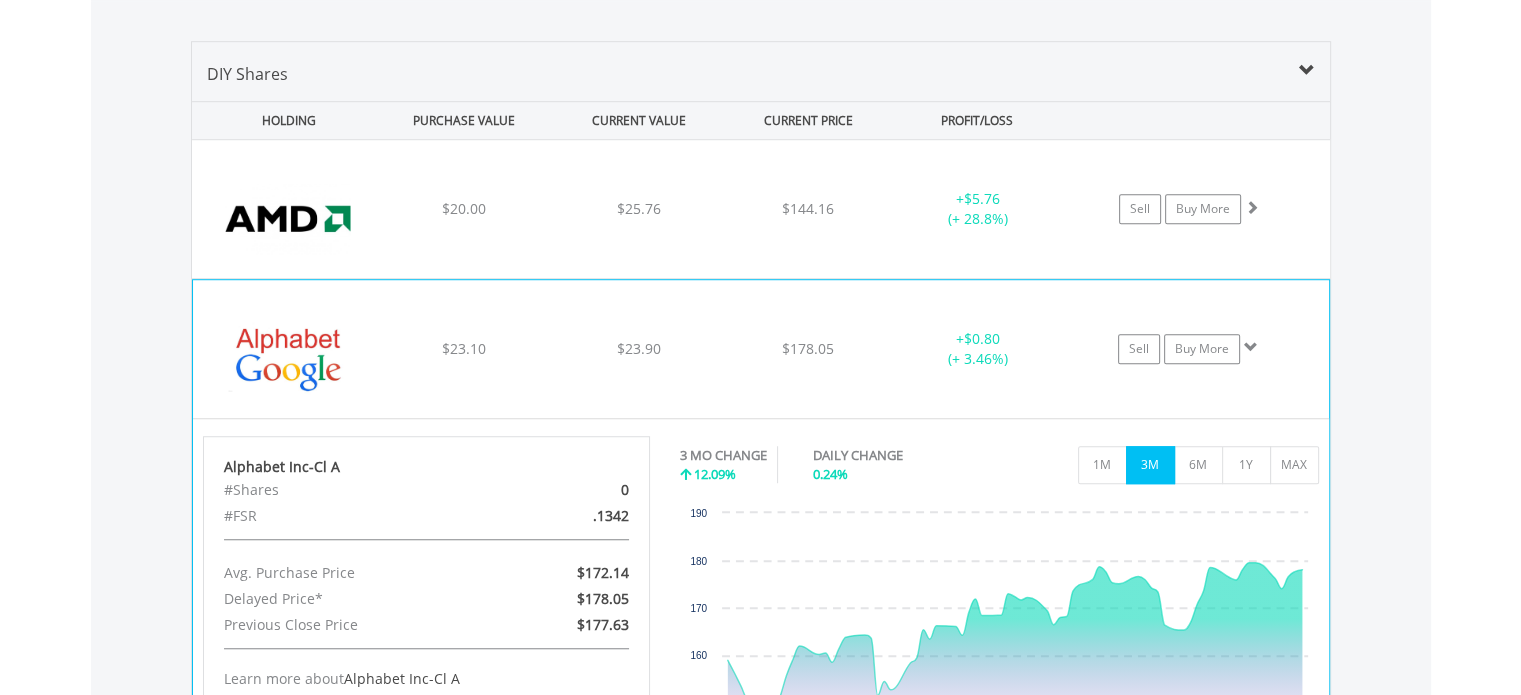 click on "$23.10" at bounding box center [463, 208] 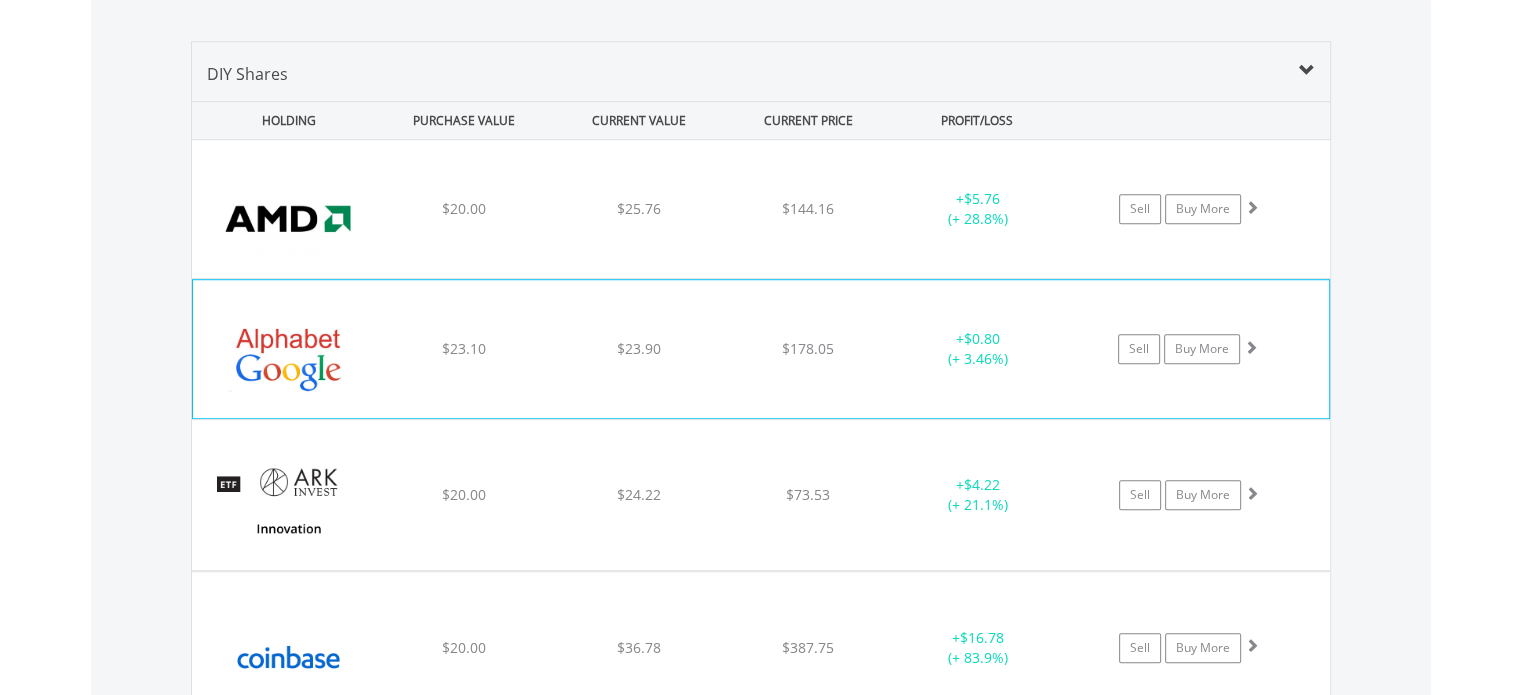 drag, startPoint x: 469, startPoint y: 334, endPoint x: 440, endPoint y: 342, distance: 30.083218 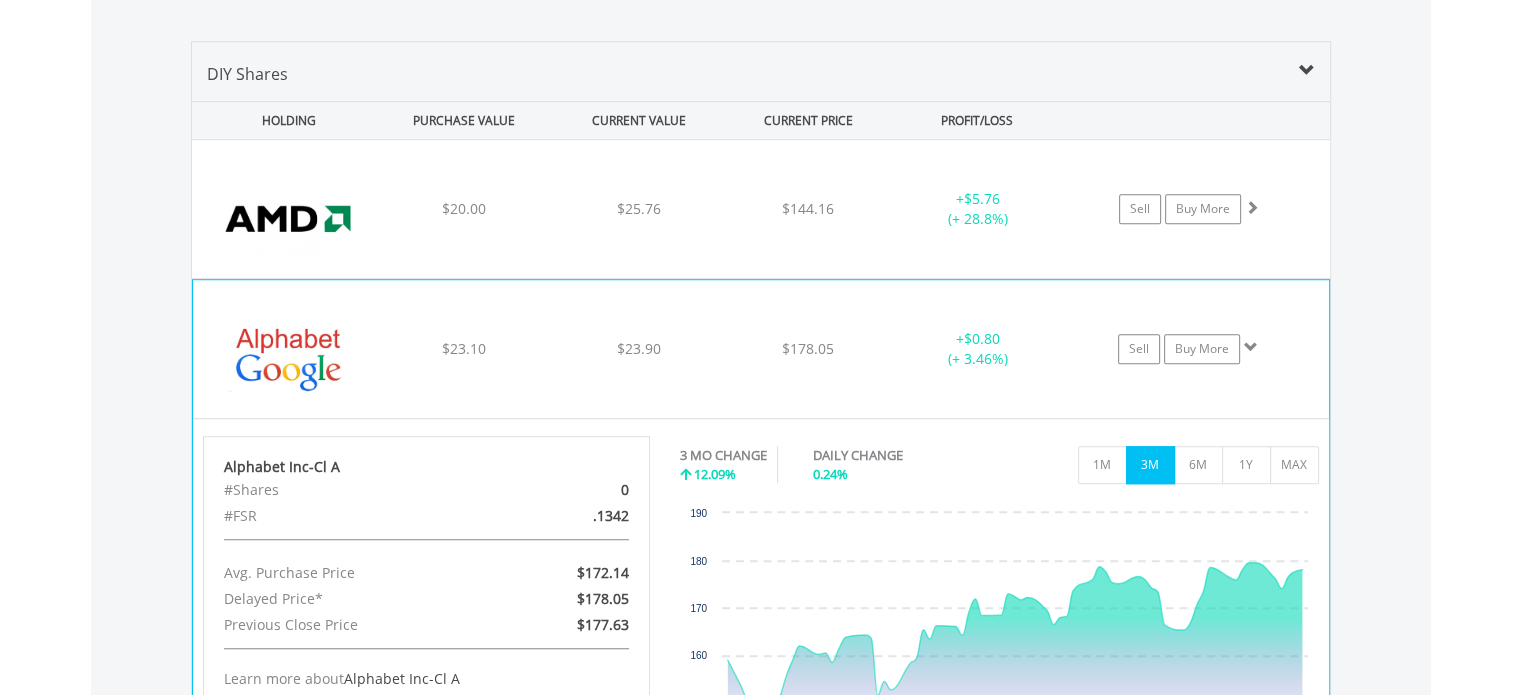 click on "$23.10" at bounding box center [463, 209] 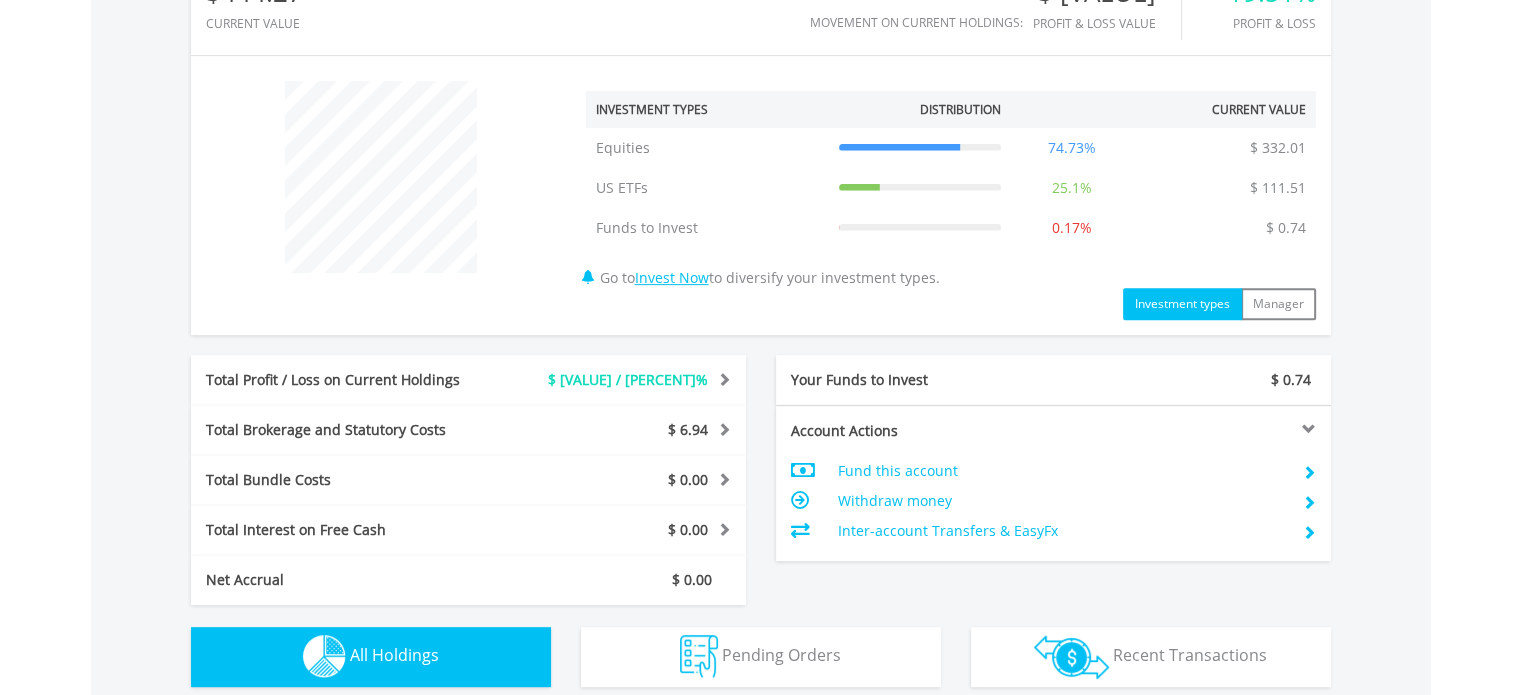 scroll, scrollTop: 649, scrollLeft: 0, axis: vertical 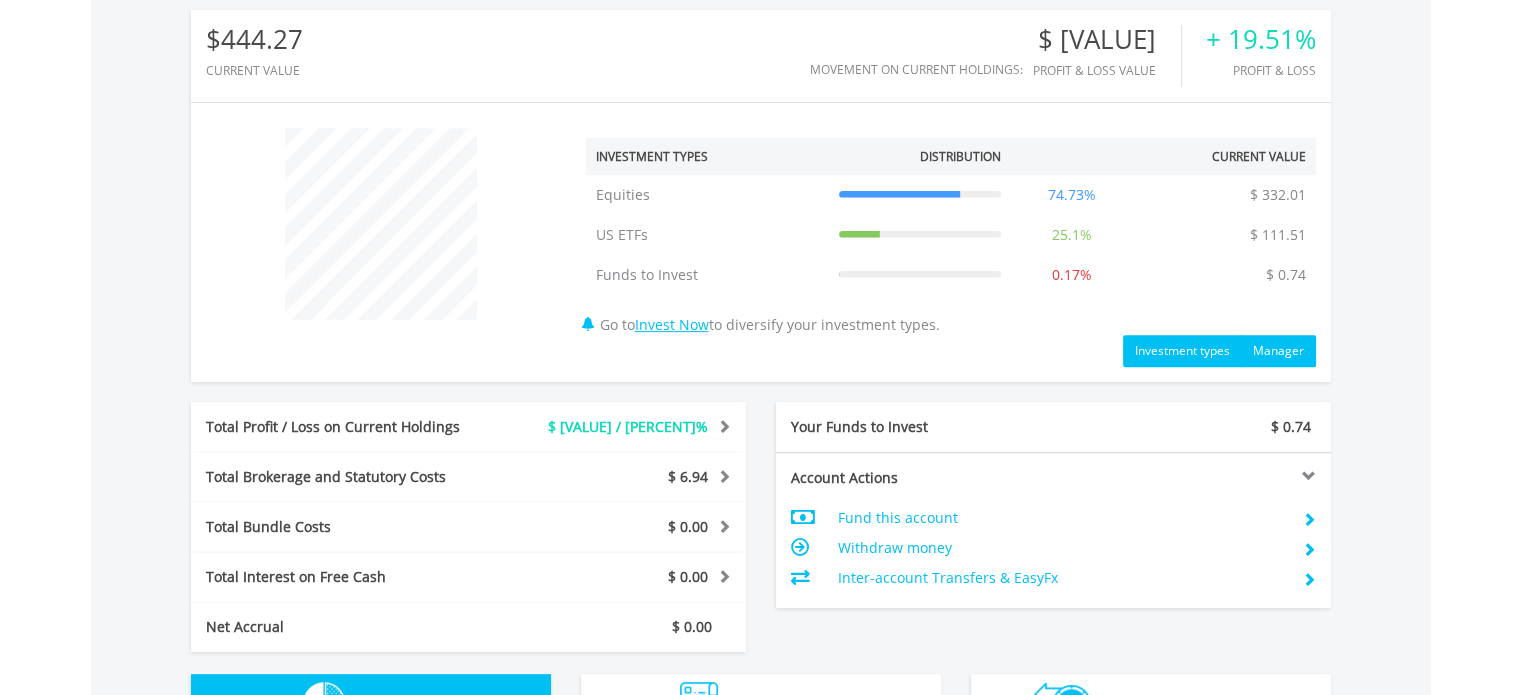 click on "Manager" at bounding box center (1278, 351) 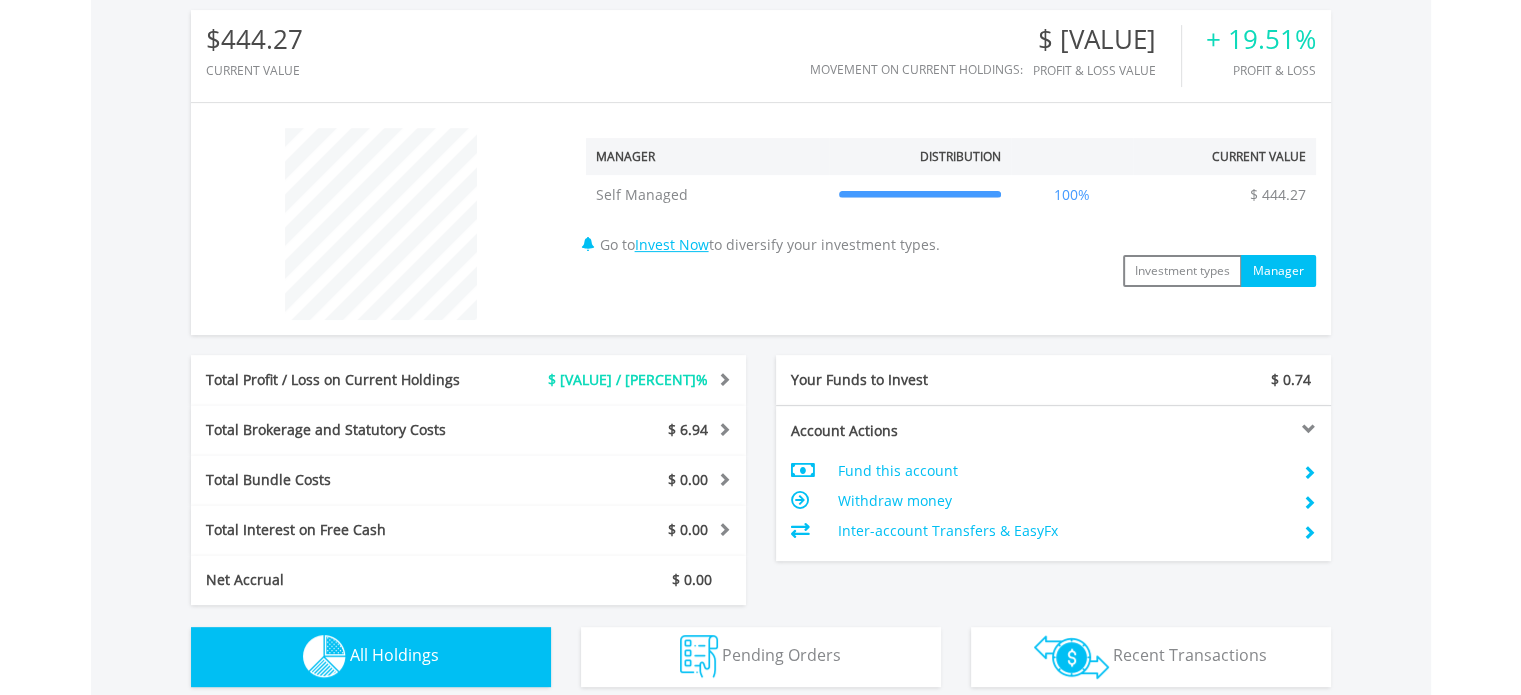 click on "Manager" at bounding box center (1278, 271) 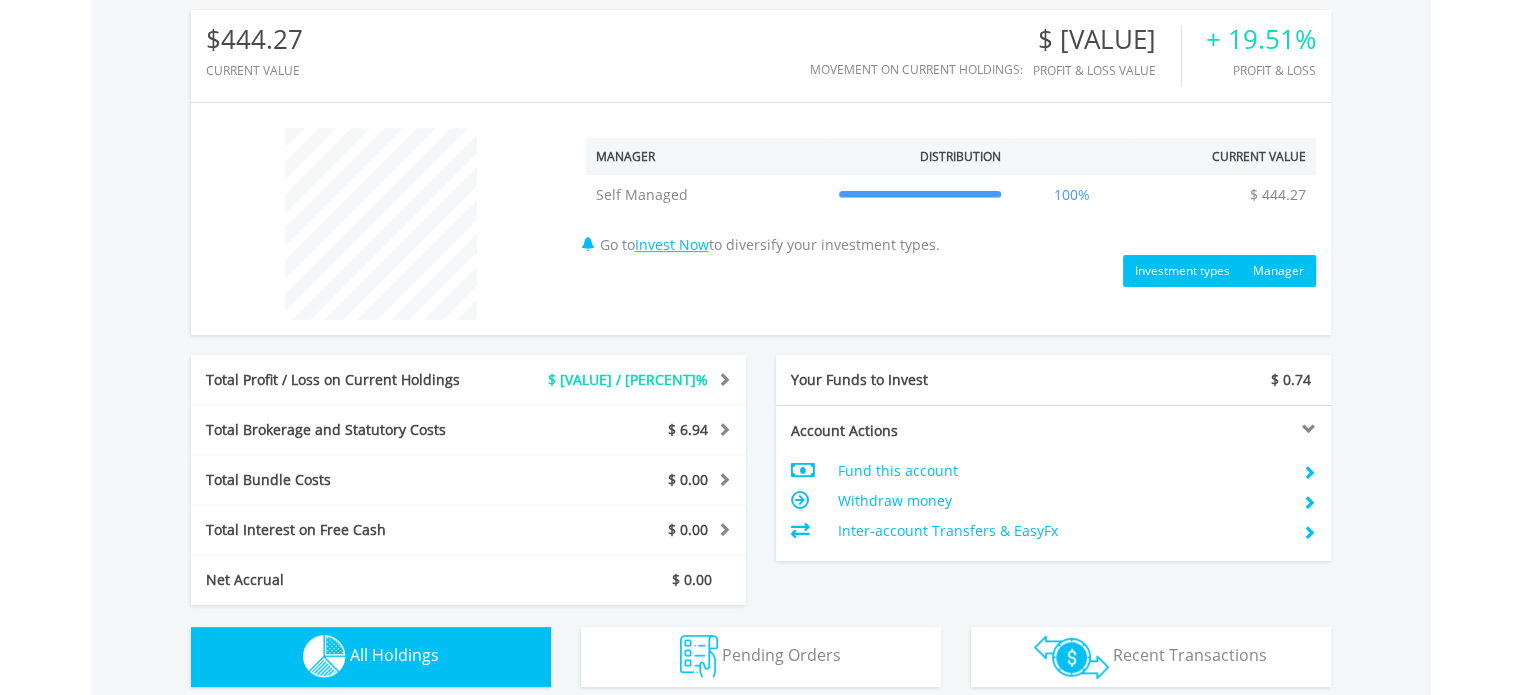 click on "Investment types" at bounding box center (1182, 271) 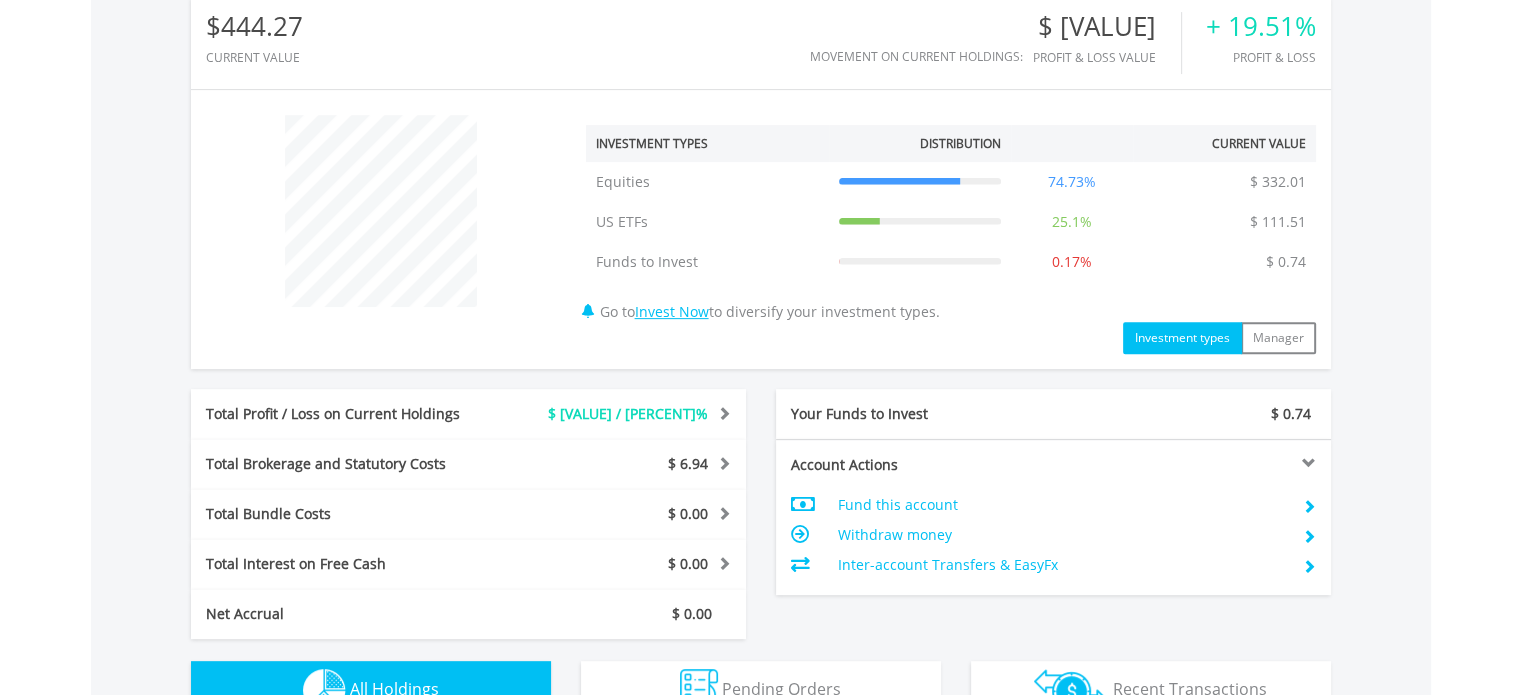 scroll, scrollTop: 749, scrollLeft: 0, axis: vertical 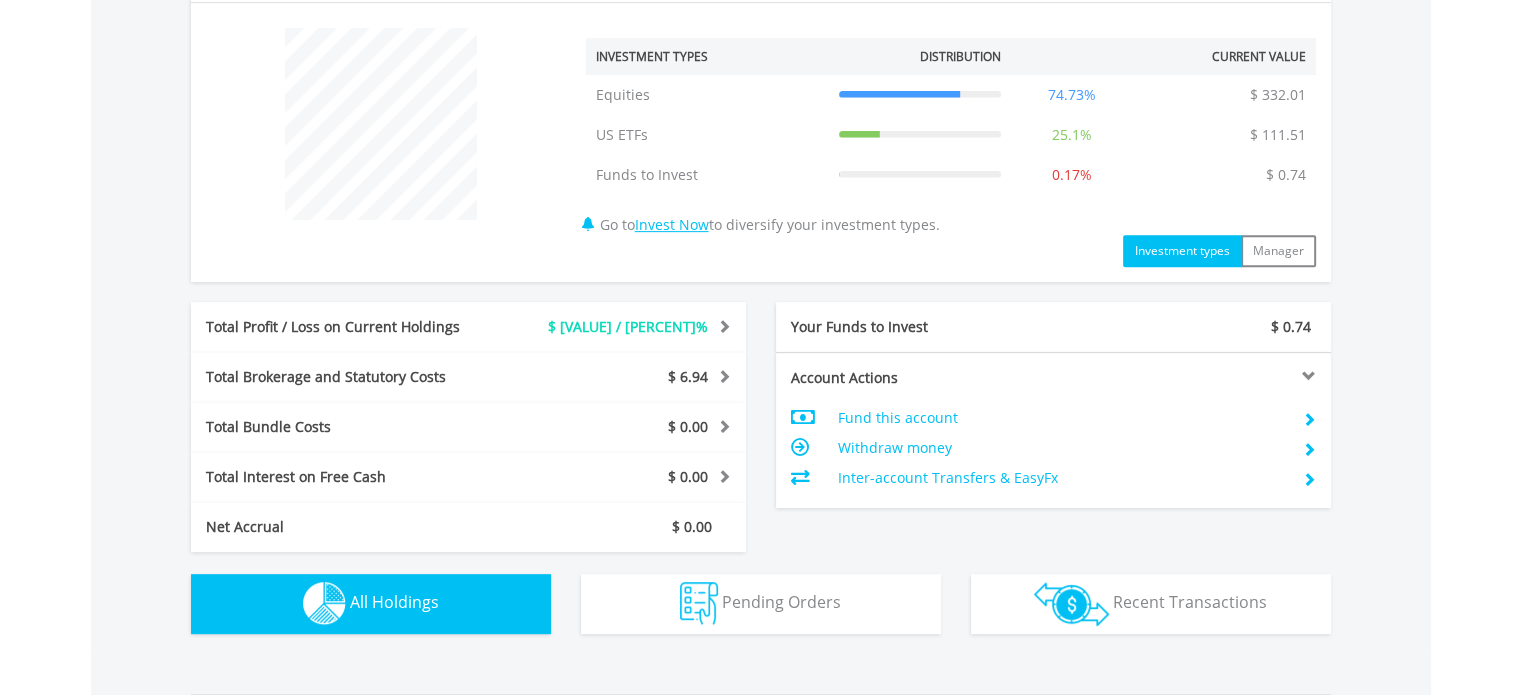 click at bounding box center (721, 376) 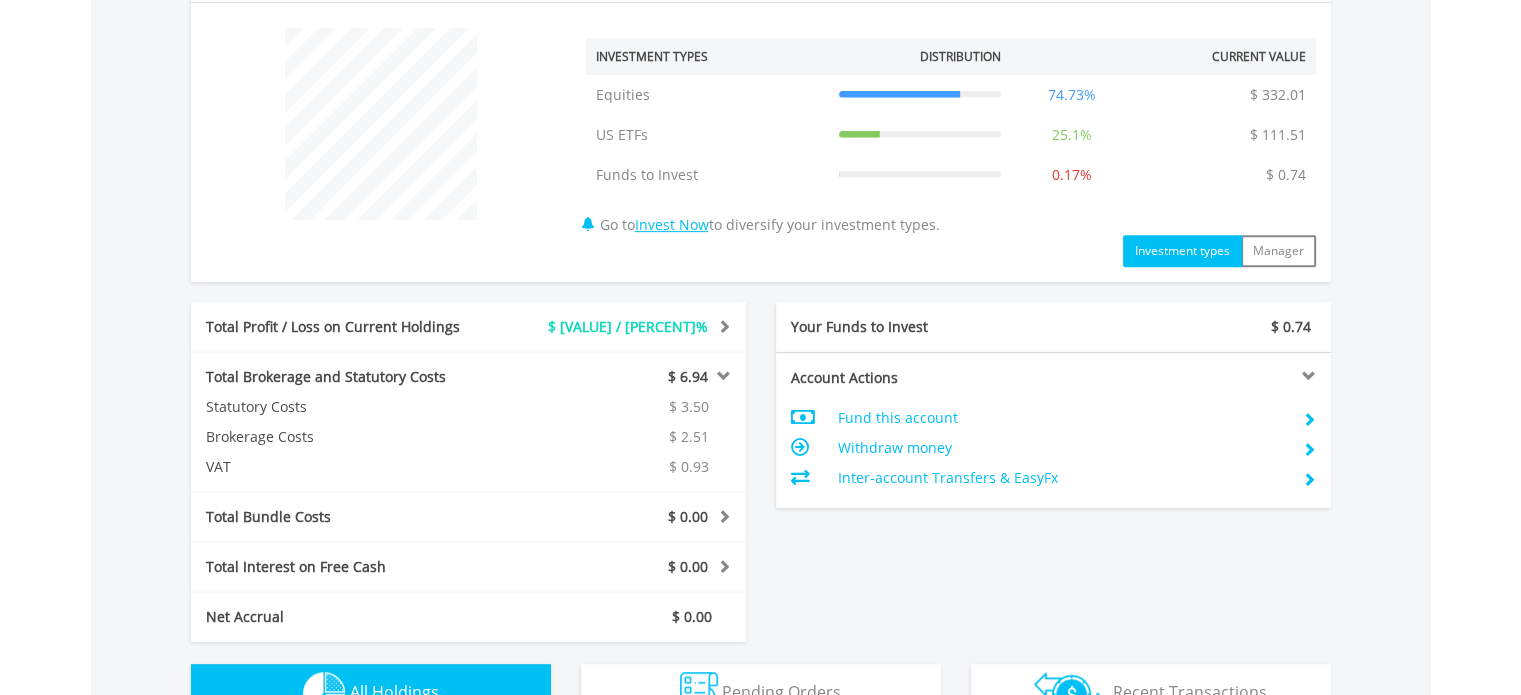 click at bounding box center [721, 376] 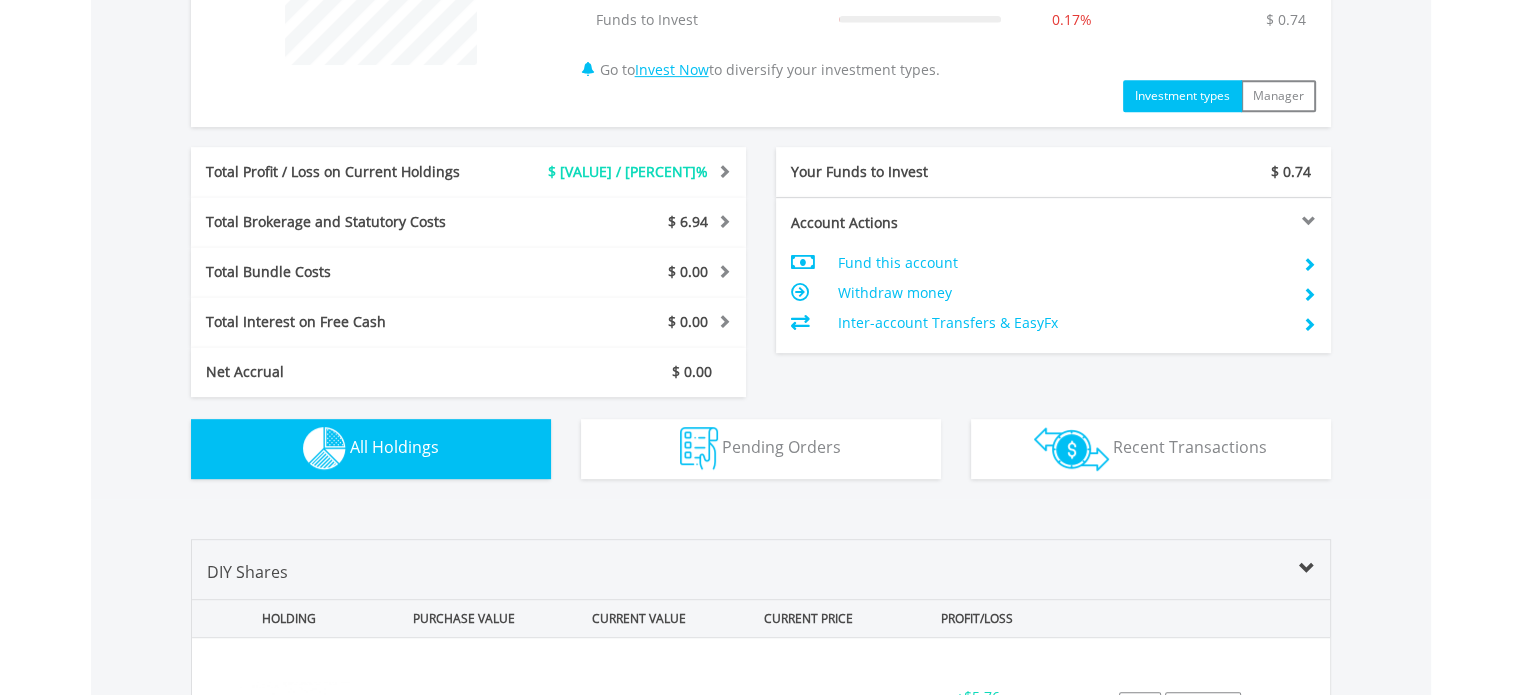 scroll, scrollTop: 949, scrollLeft: 0, axis: vertical 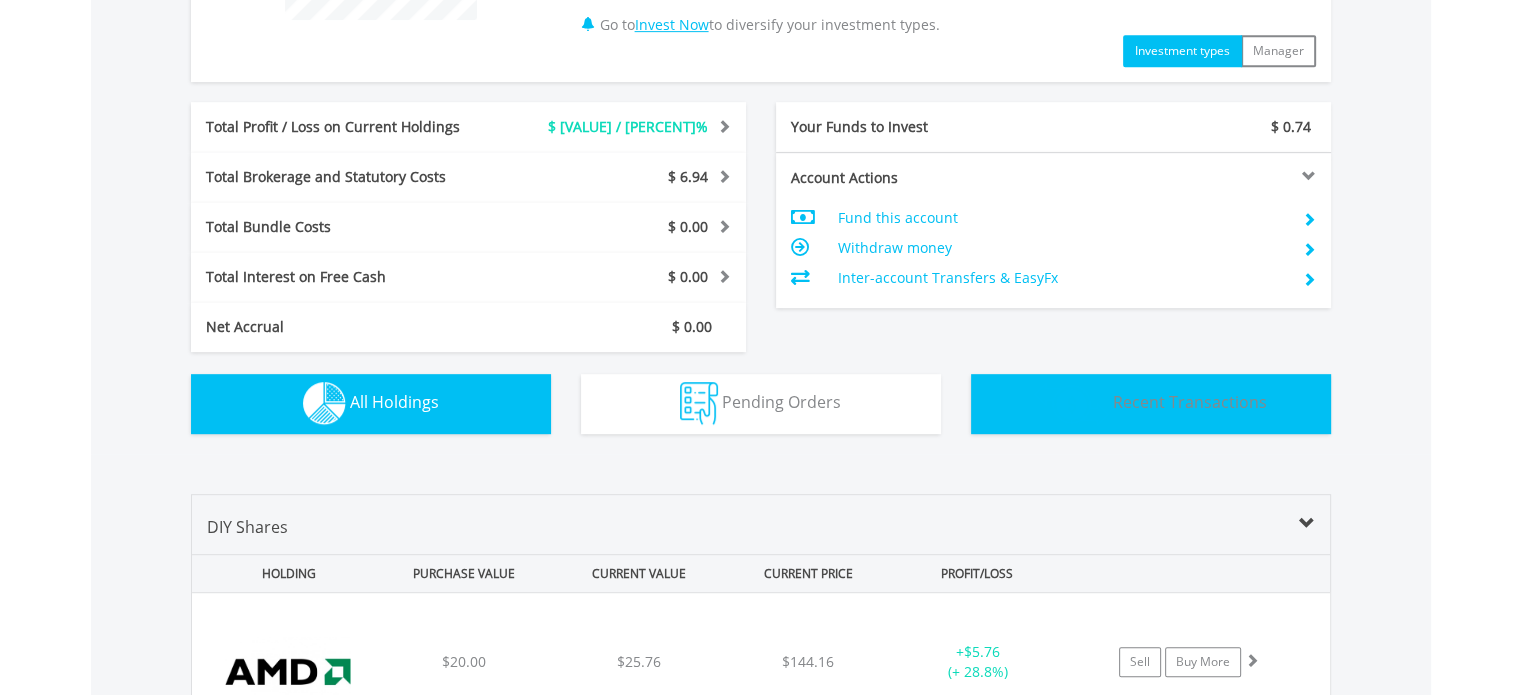 click at bounding box center [1071, 404] 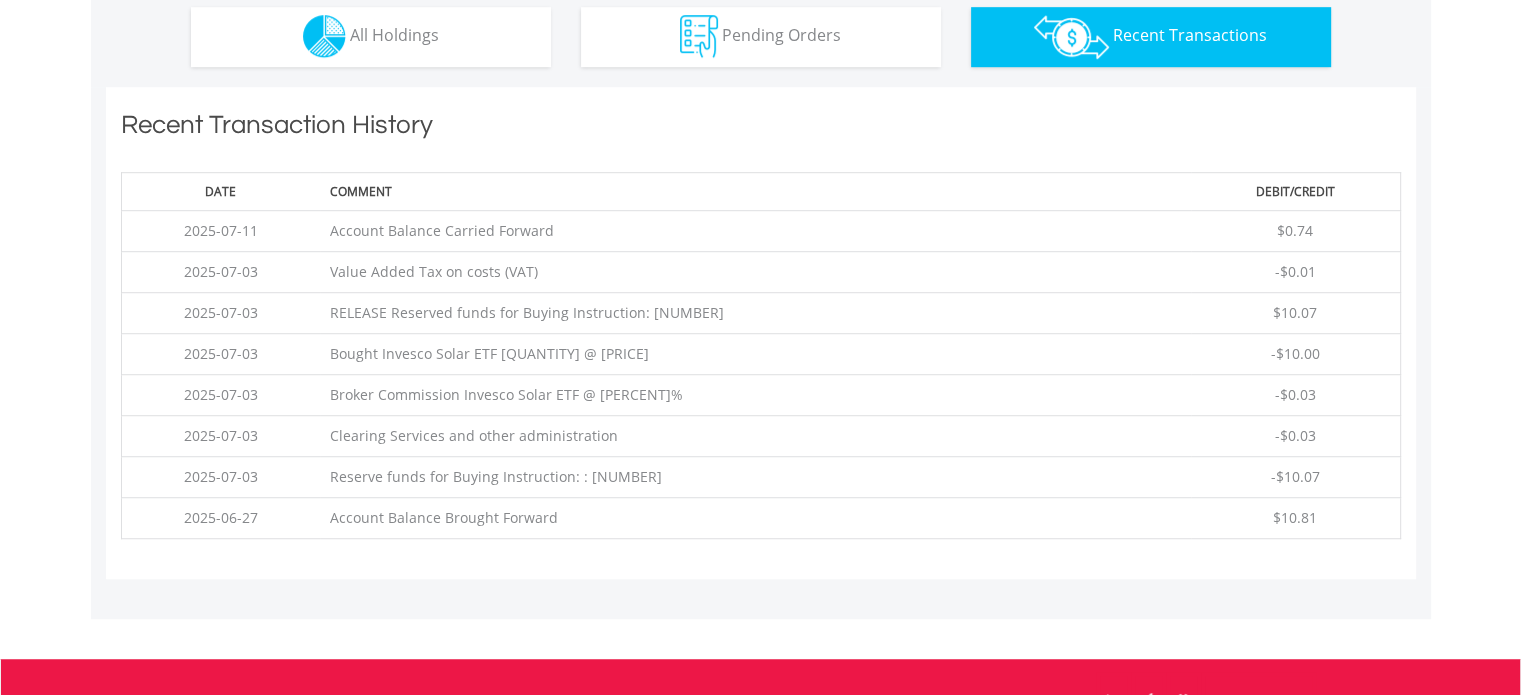 scroll, scrollTop: 1349, scrollLeft: 0, axis: vertical 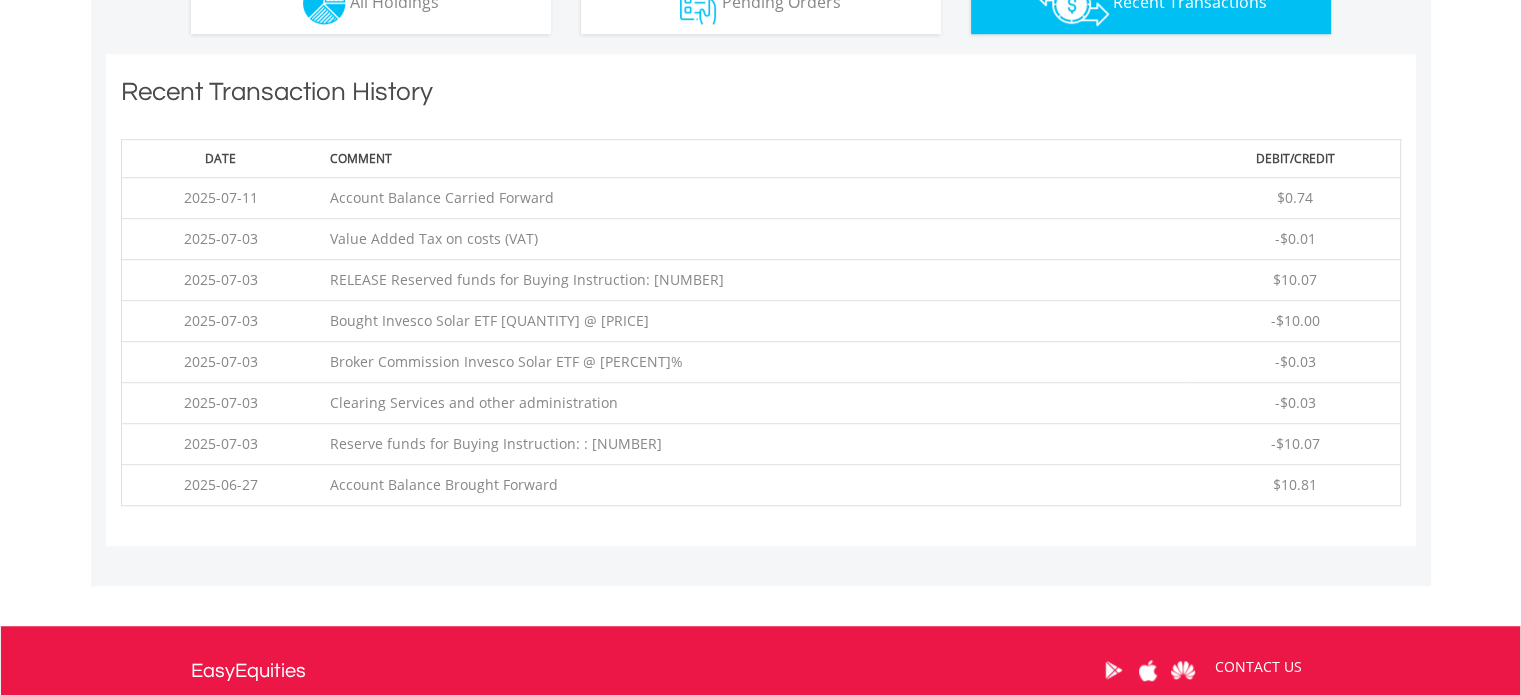 click on "Recent Transaction History
Date
Comment
Debit/Credit
[DATE]
Account Balance Carried Forward
$0.74
[DATE]
Value Added Tax on costs (VAT)
-$0.01" at bounding box center (761, 300) 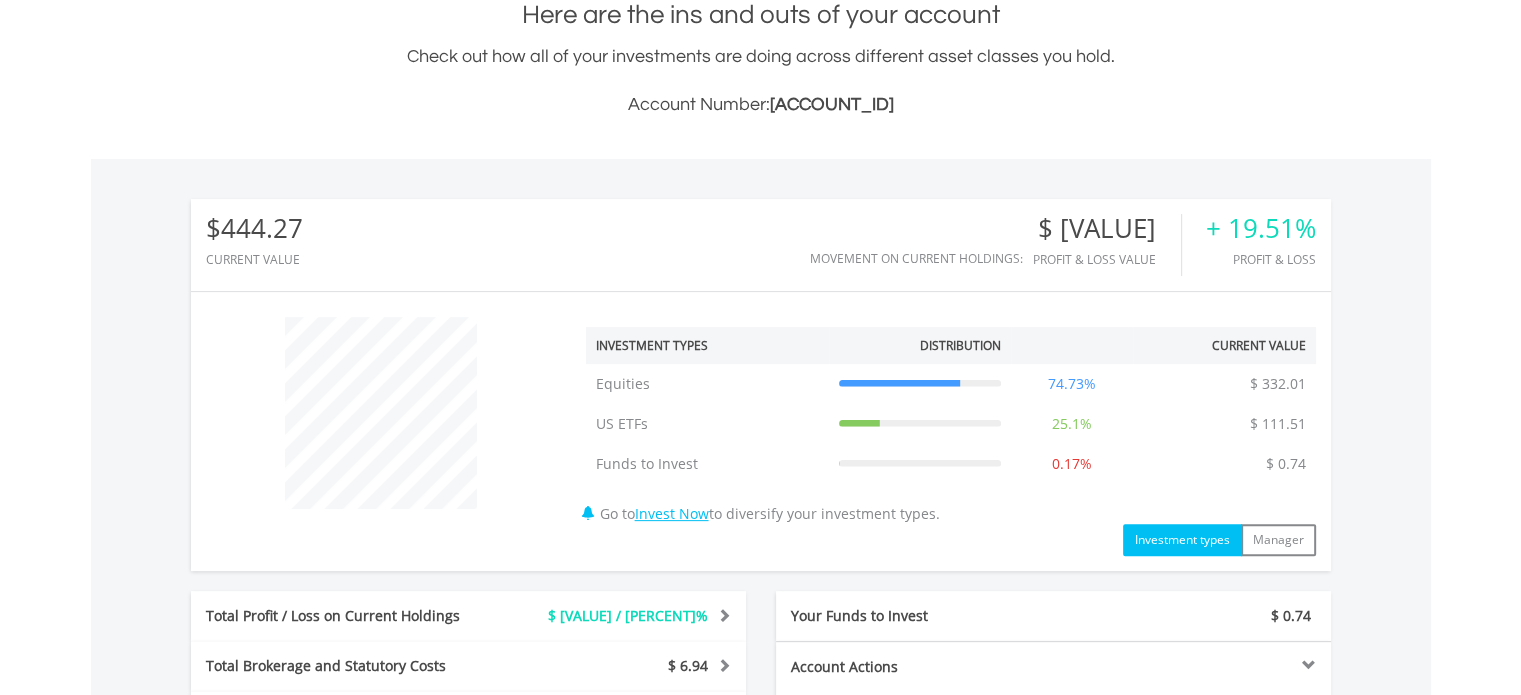 scroll, scrollTop: 449, scrollLeft: 0, axis: vertical 